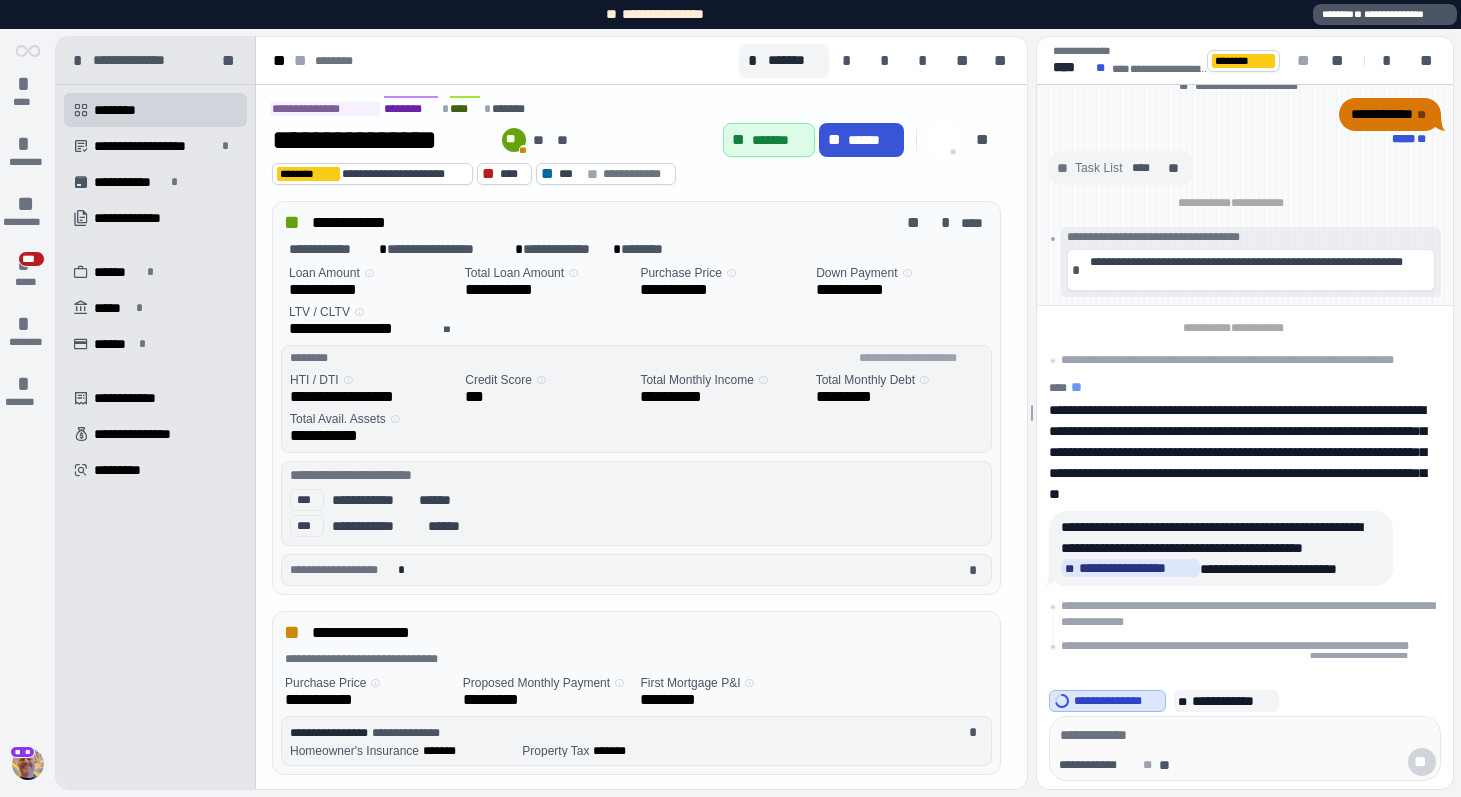 scroll, scrollTop: 0, scrollLeft: 0, axis: both 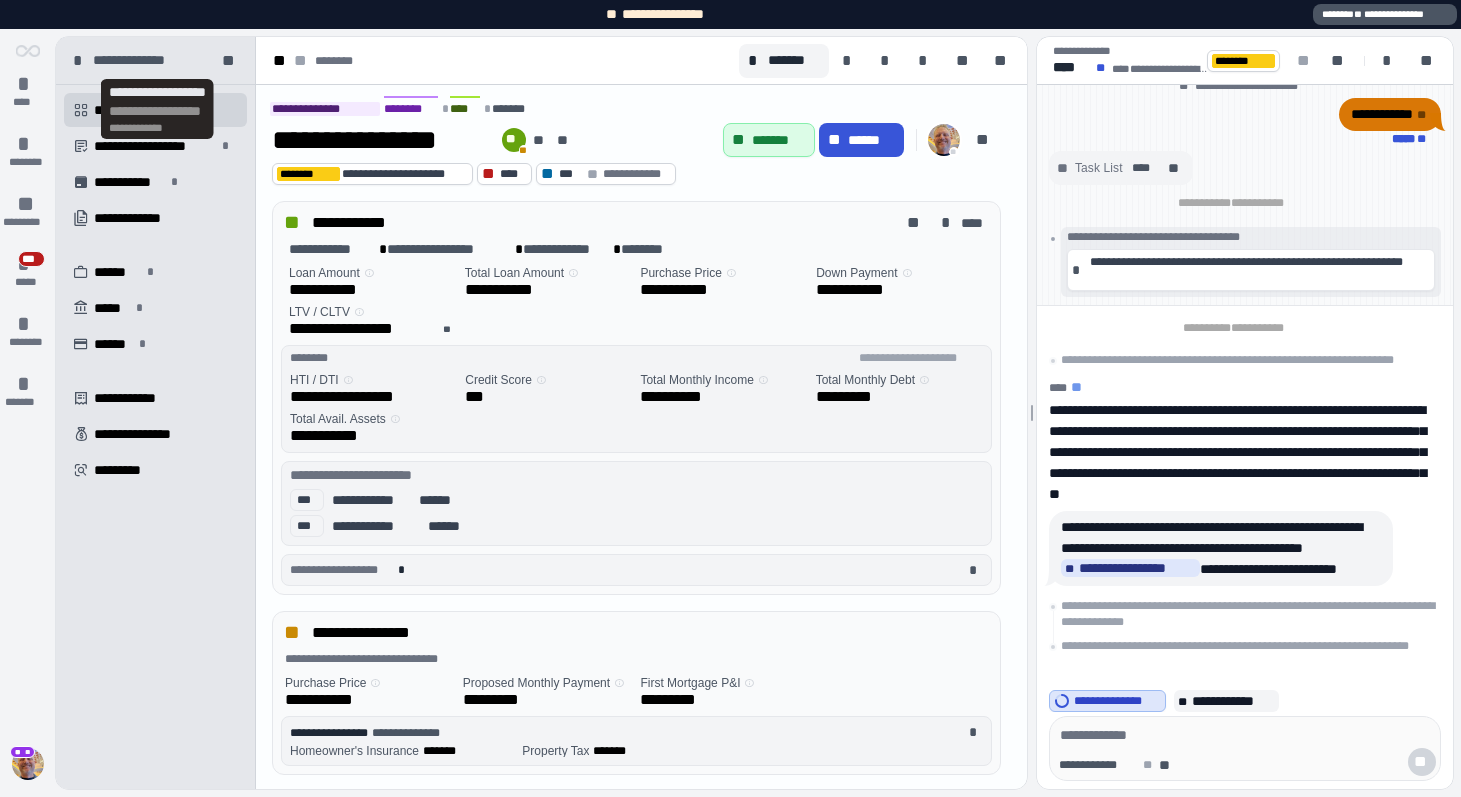 click on "**********" at bounding box center [325, 109] 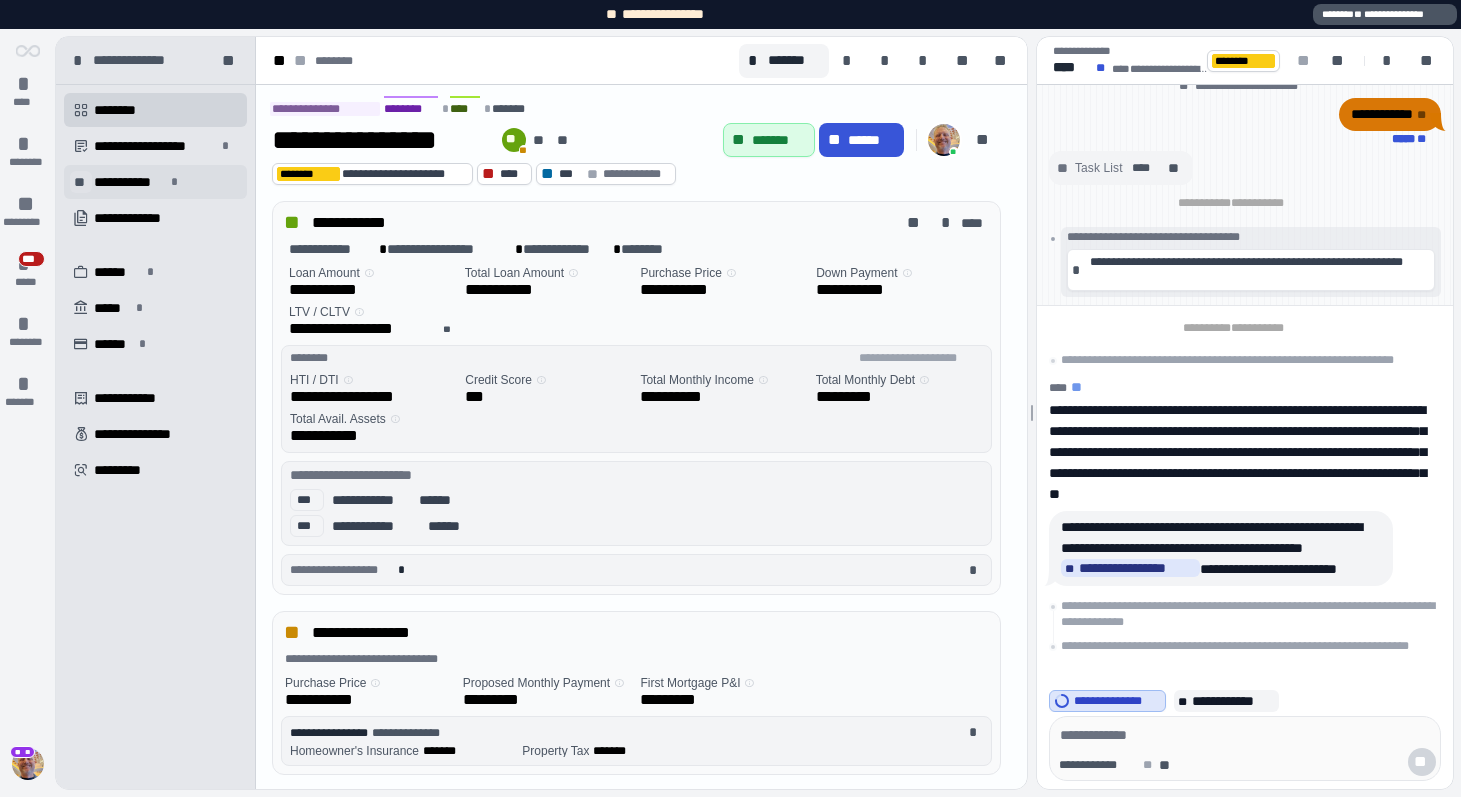 click on "**" at bounding box center [81, 182] 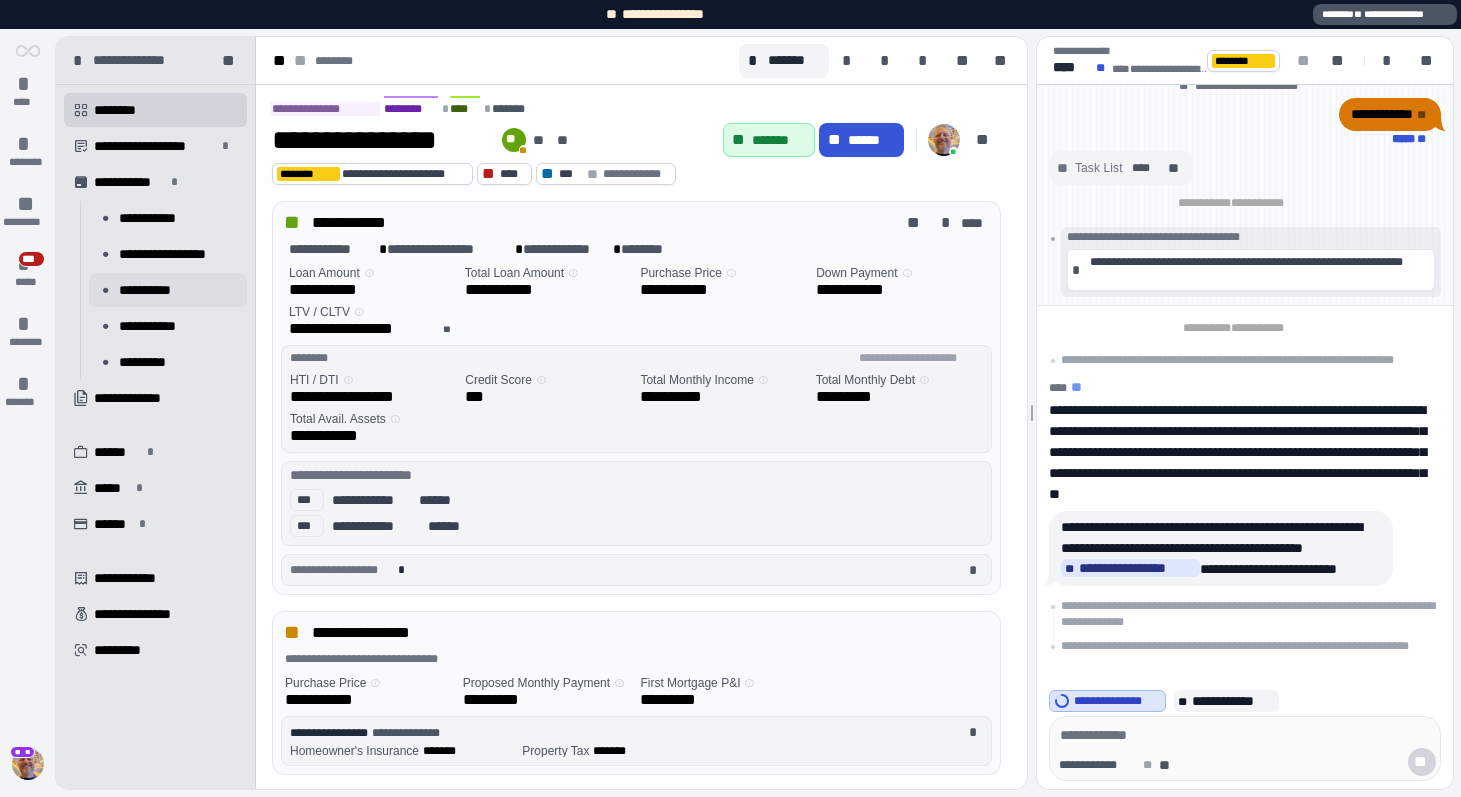 click on "**********" at bounding box center (153, 290) 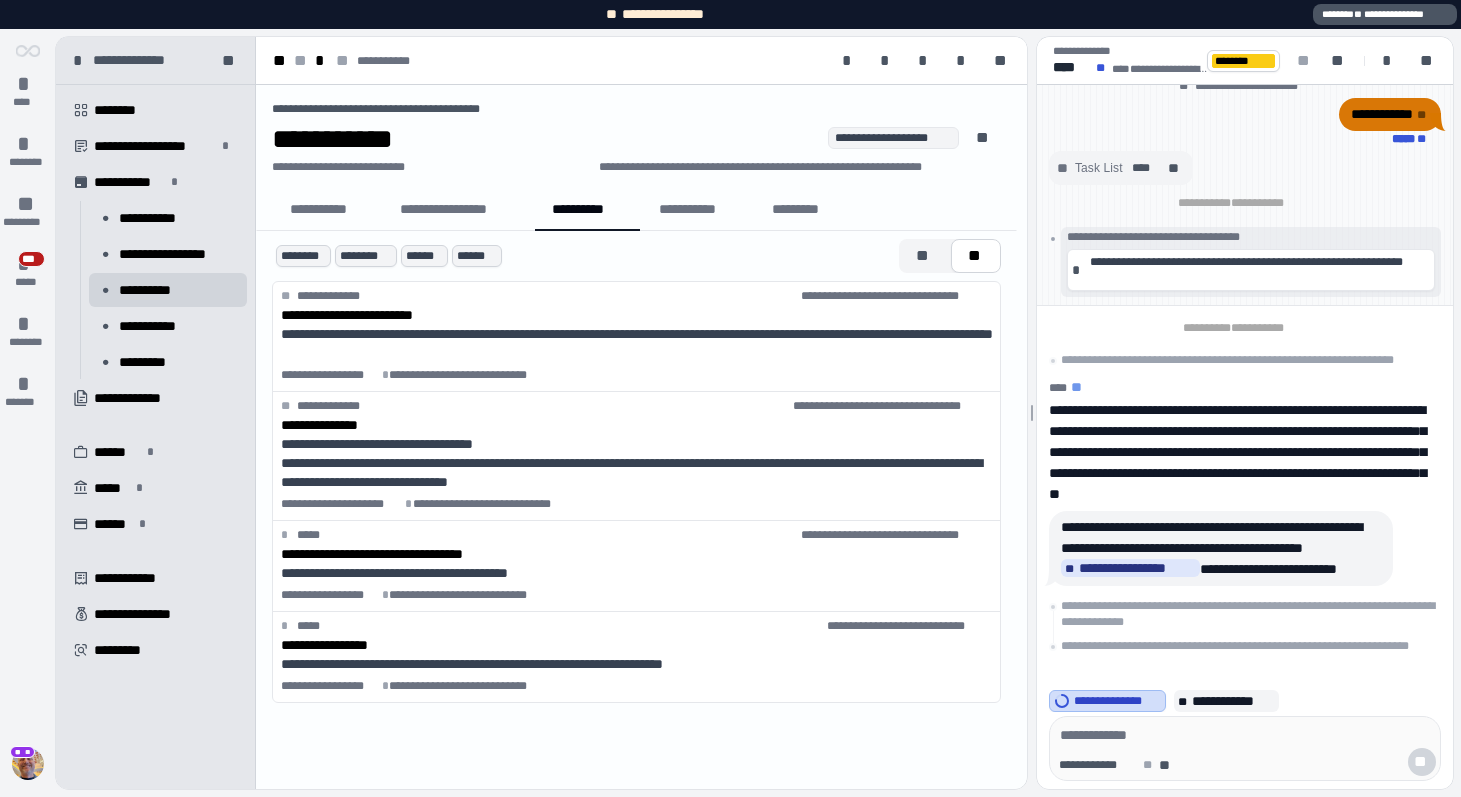 click on "**********" at bounding box center [1107, 701] 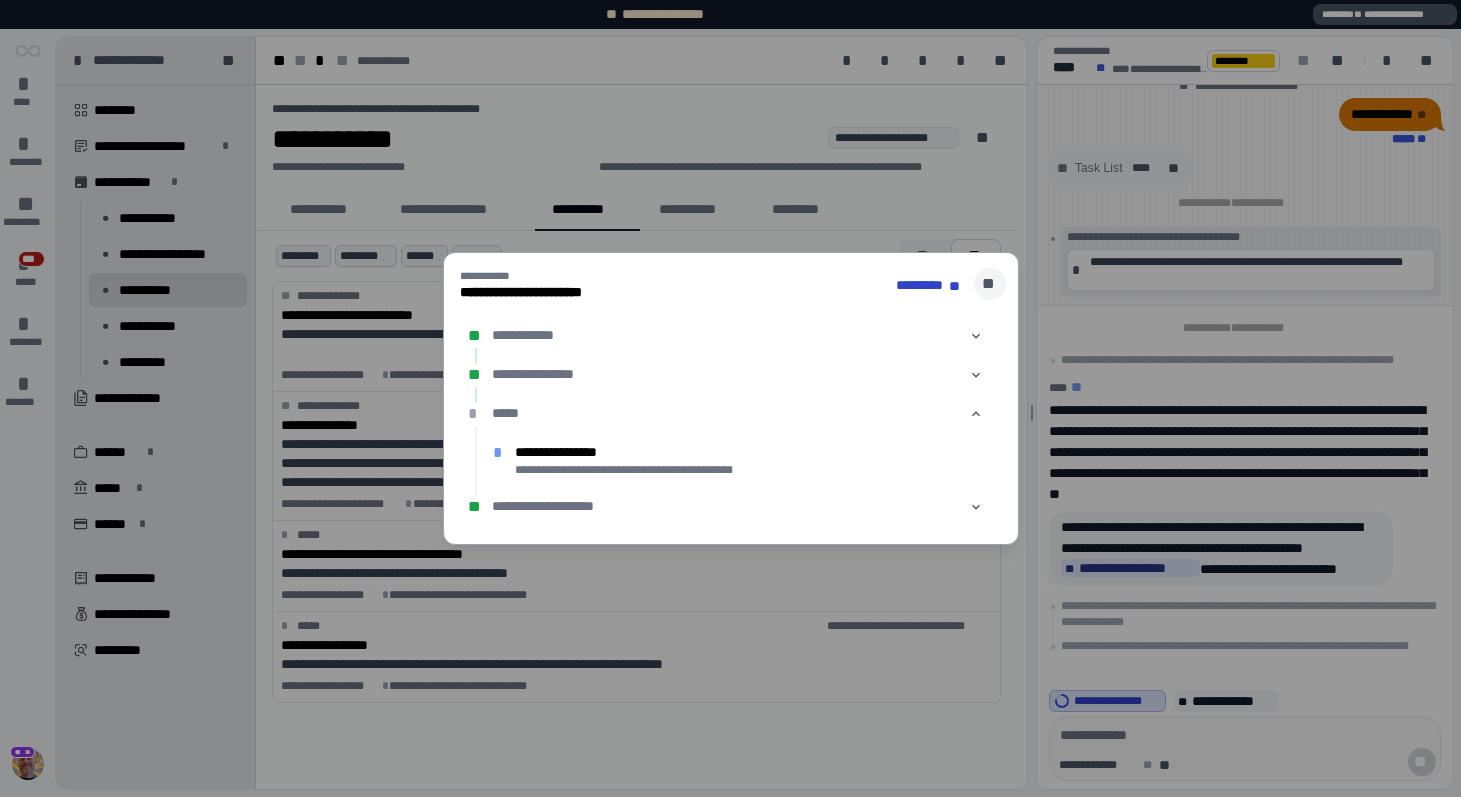 click on "**" at bounding box center [990, 284] 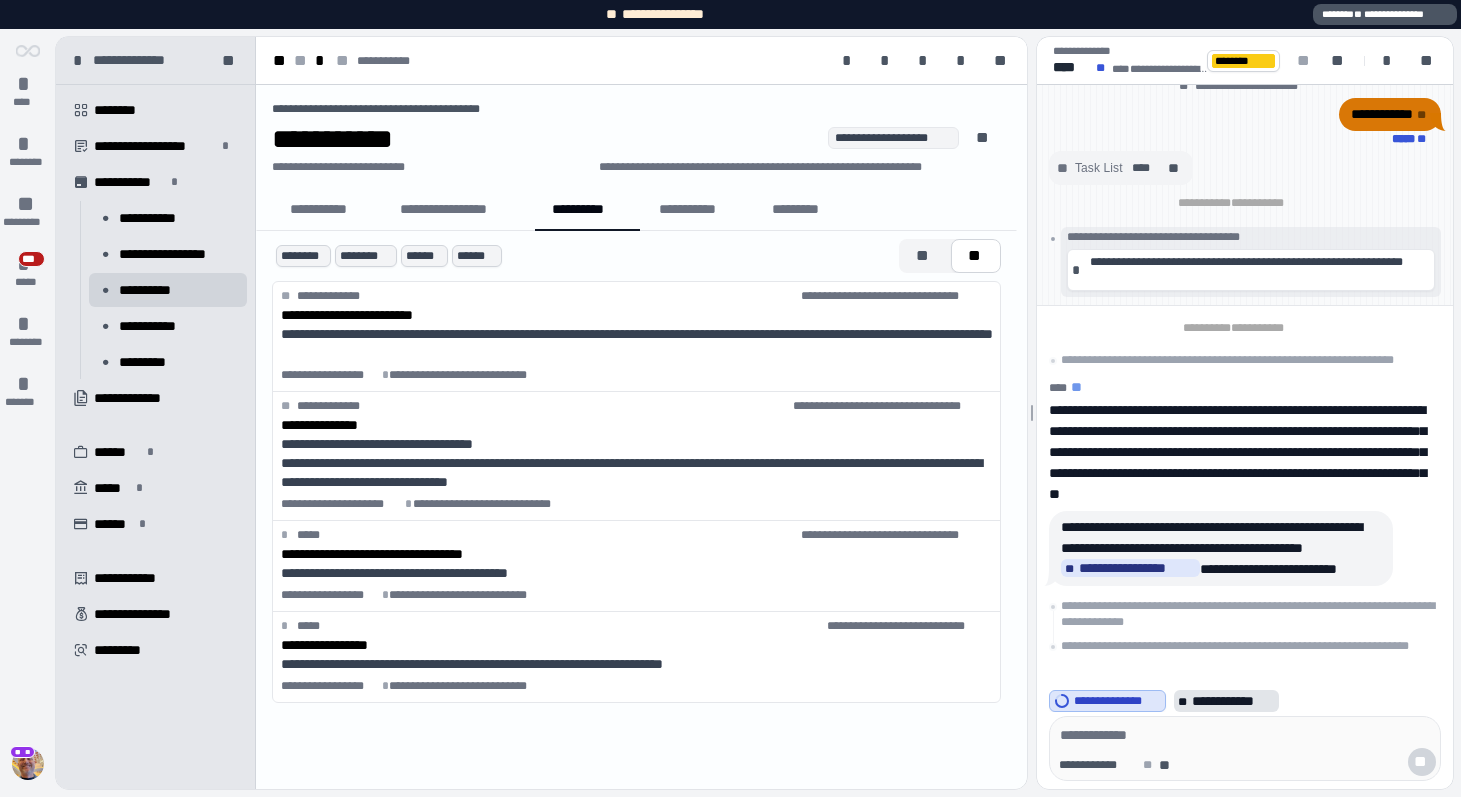 click on "**********" at bounding box center [1233, 701] 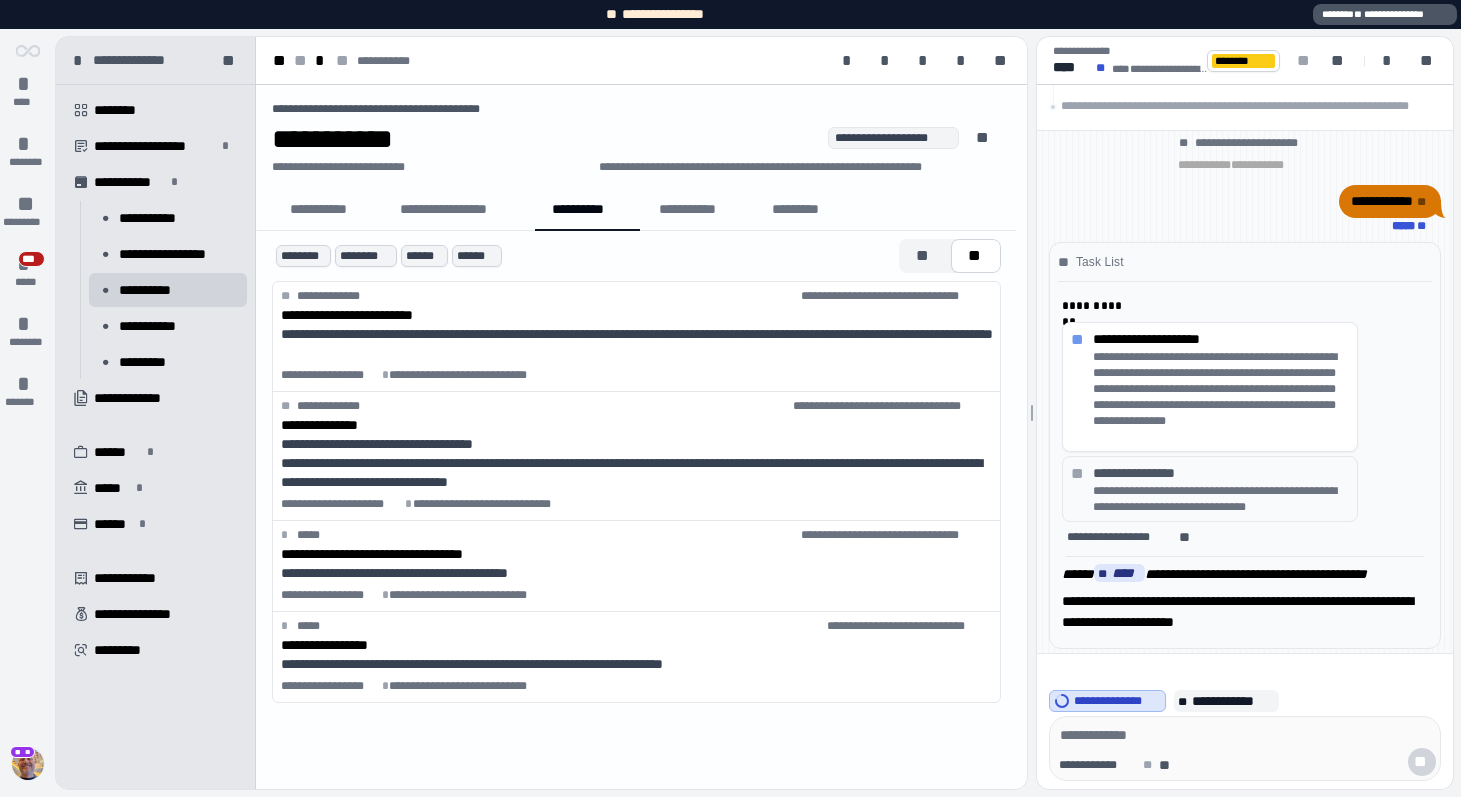 click at bounding box center [28, 764] 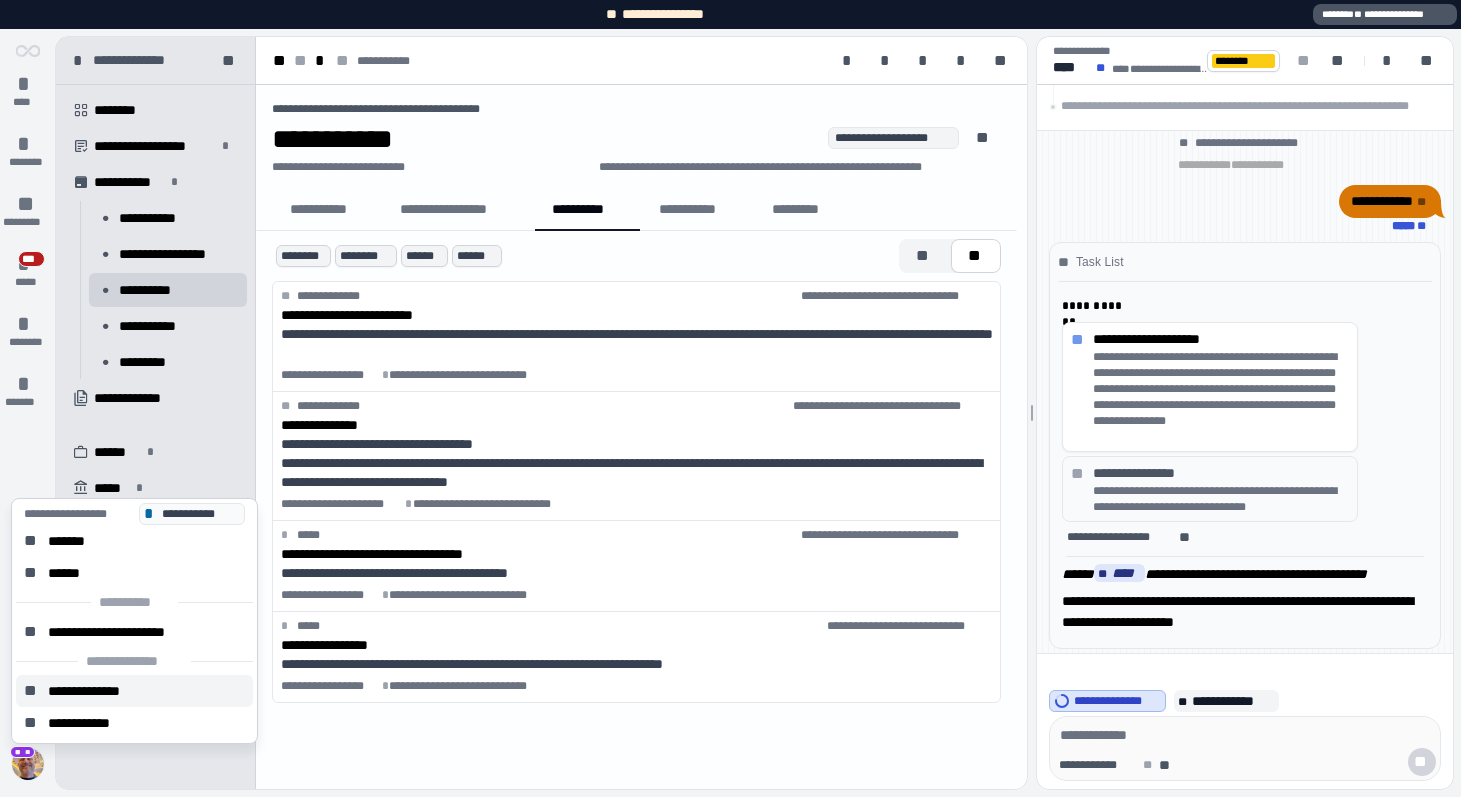 click on "**********" at bounding box center [101, 691] 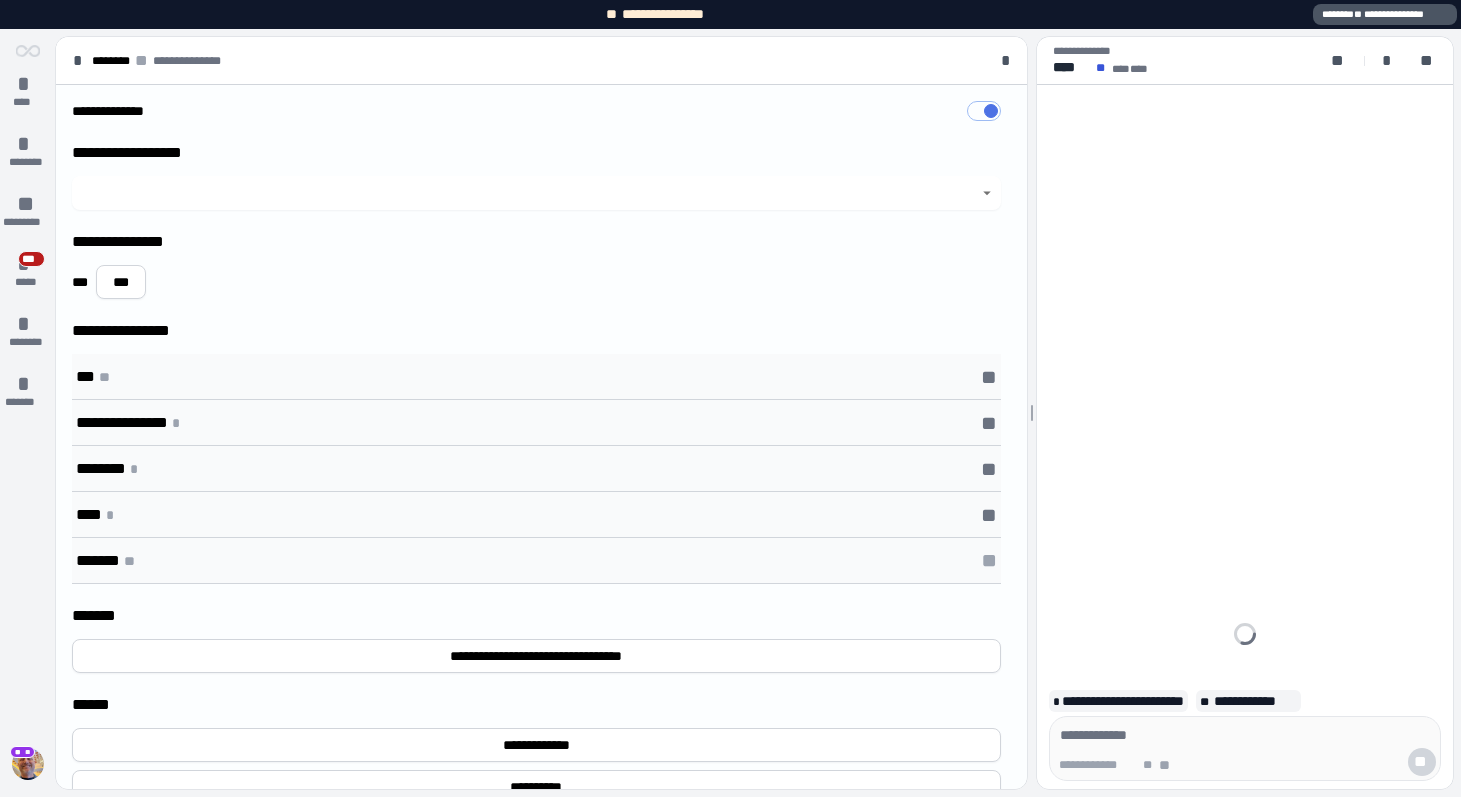type on "****" 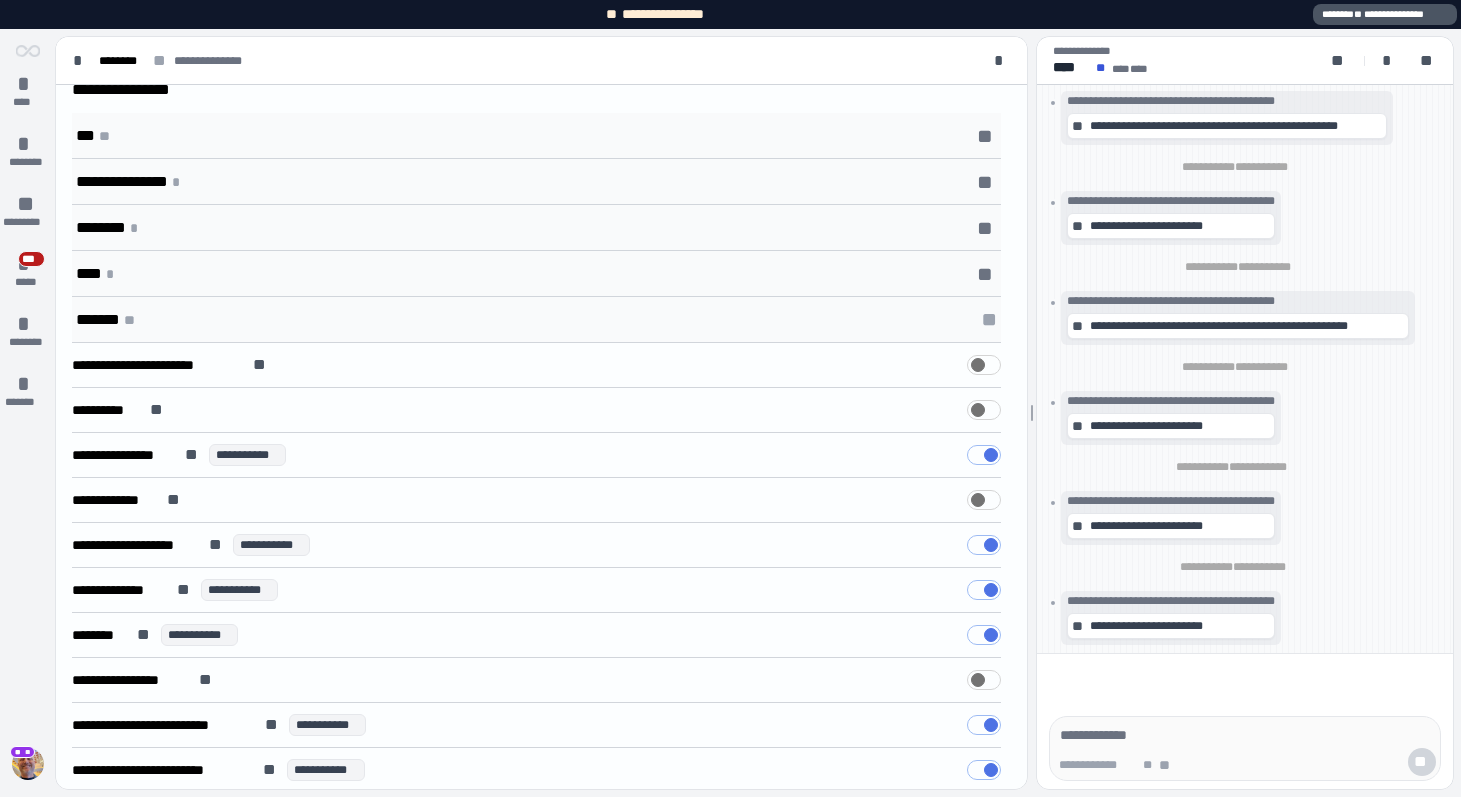 scroll, scrollTop: 225, scrollLeft: 0, axis: vertical 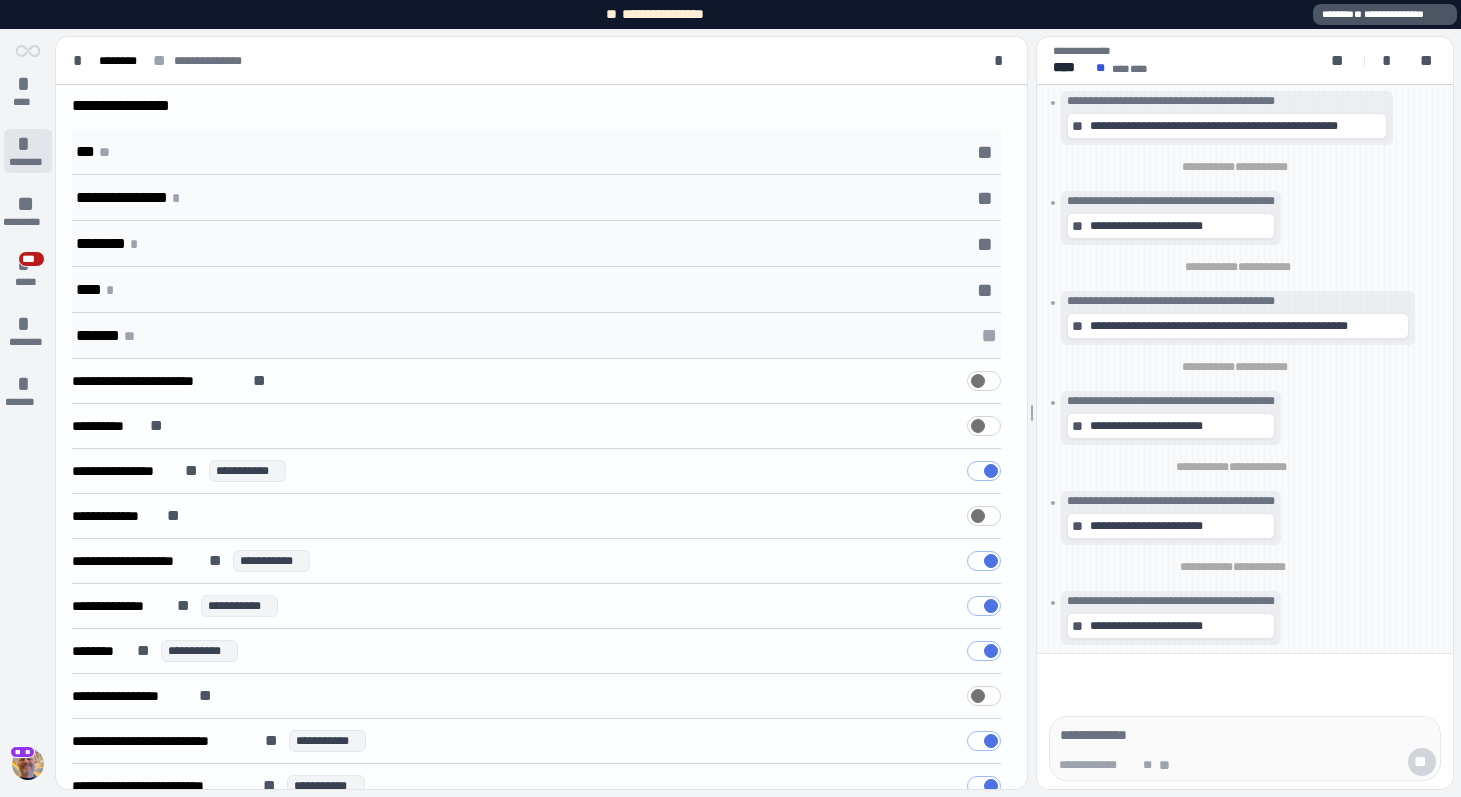 click on "********" at bounding box center (28, 162) 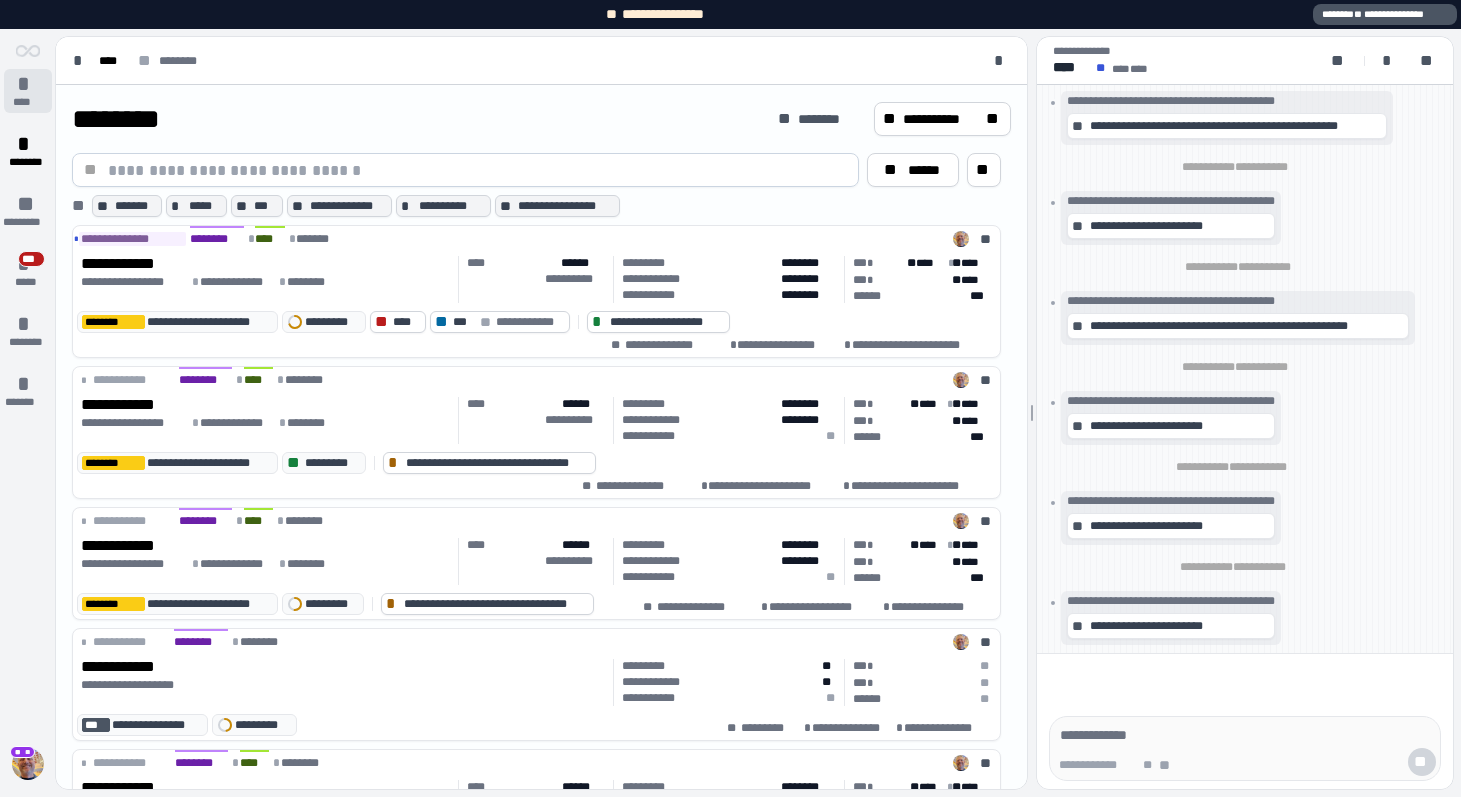 click on "*" at bounding box center (28, 84) 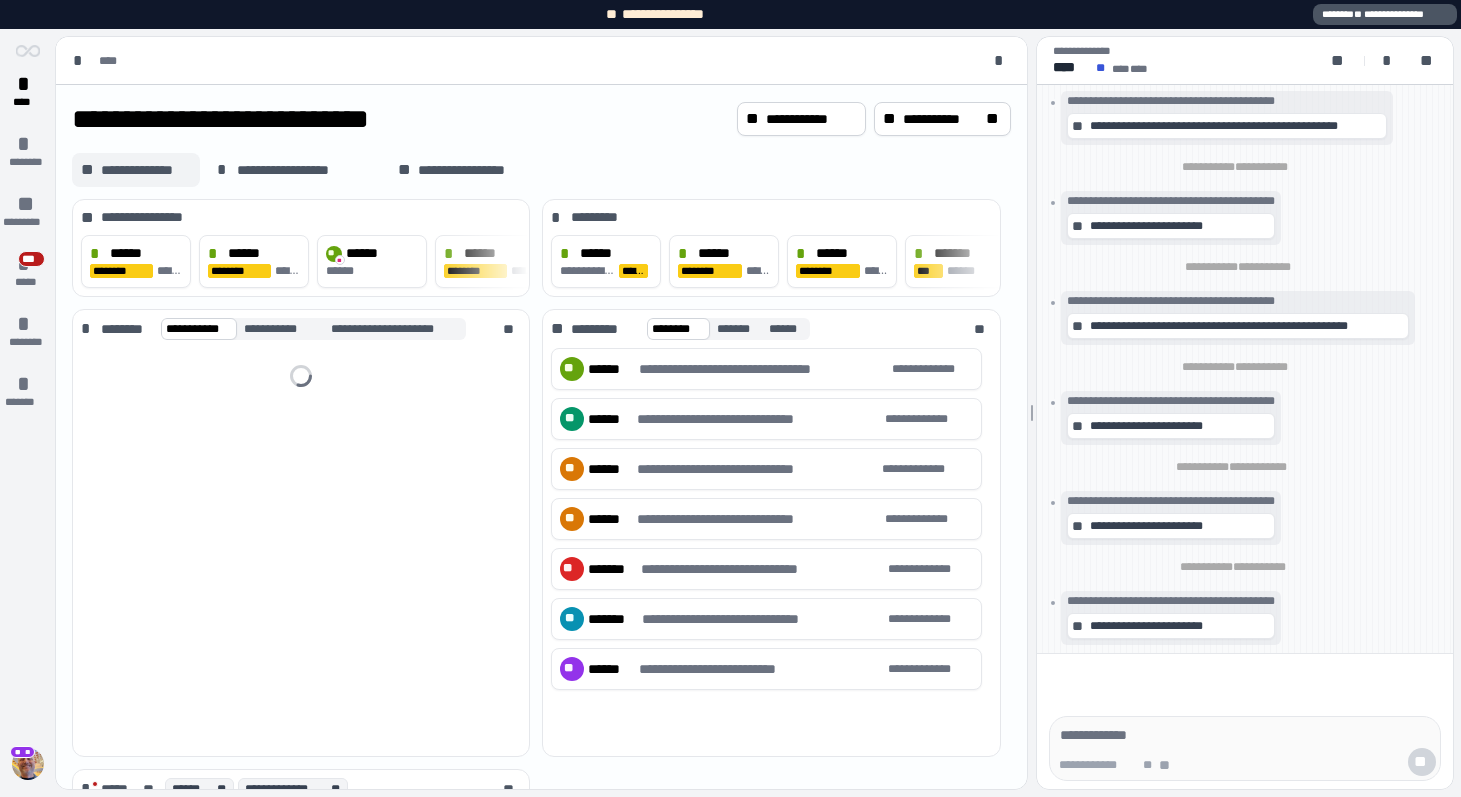 click on "**********" at bounding box center [146, 170] 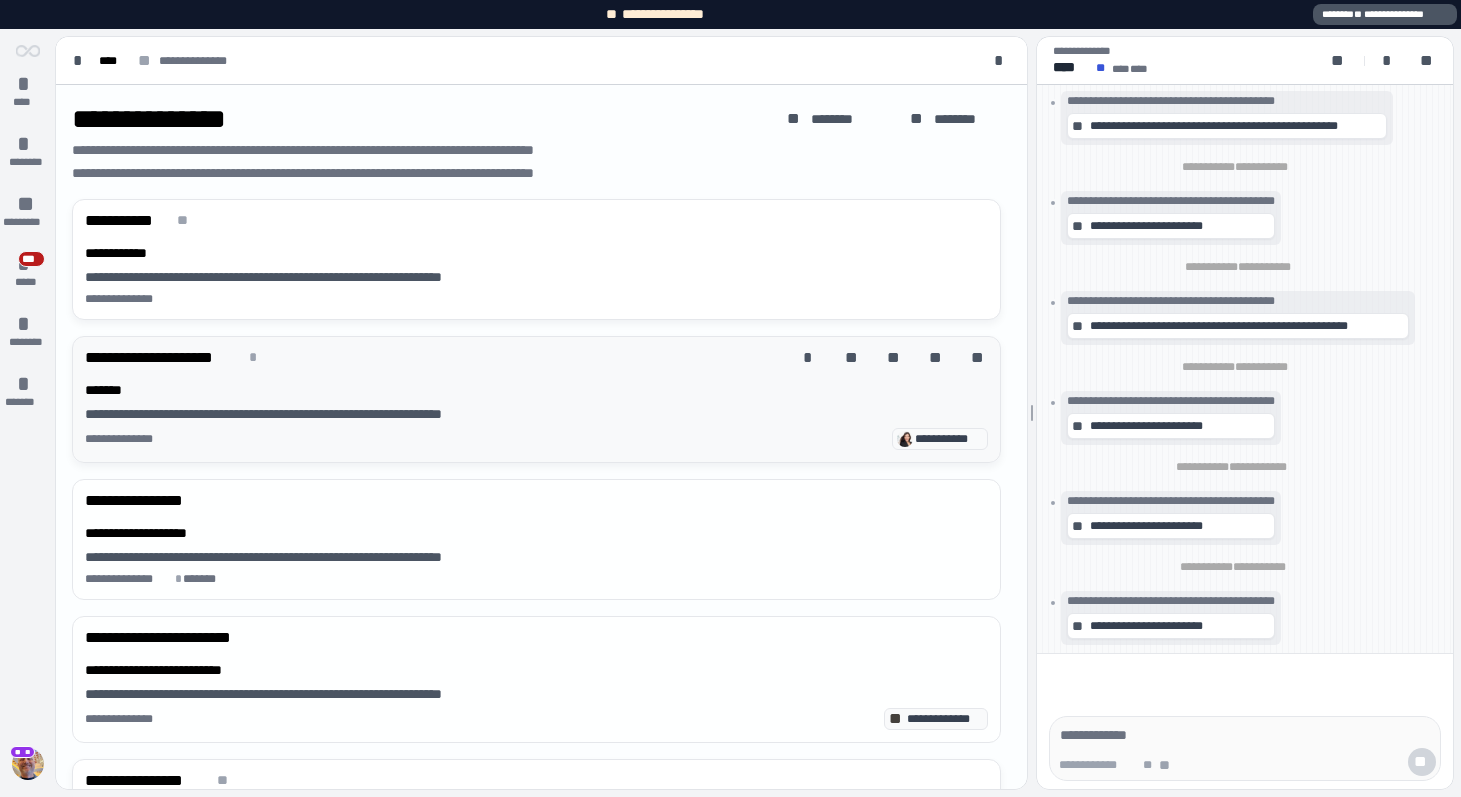 scroll, scrollTop: 244, scrollLeft: 0, axis: vertical 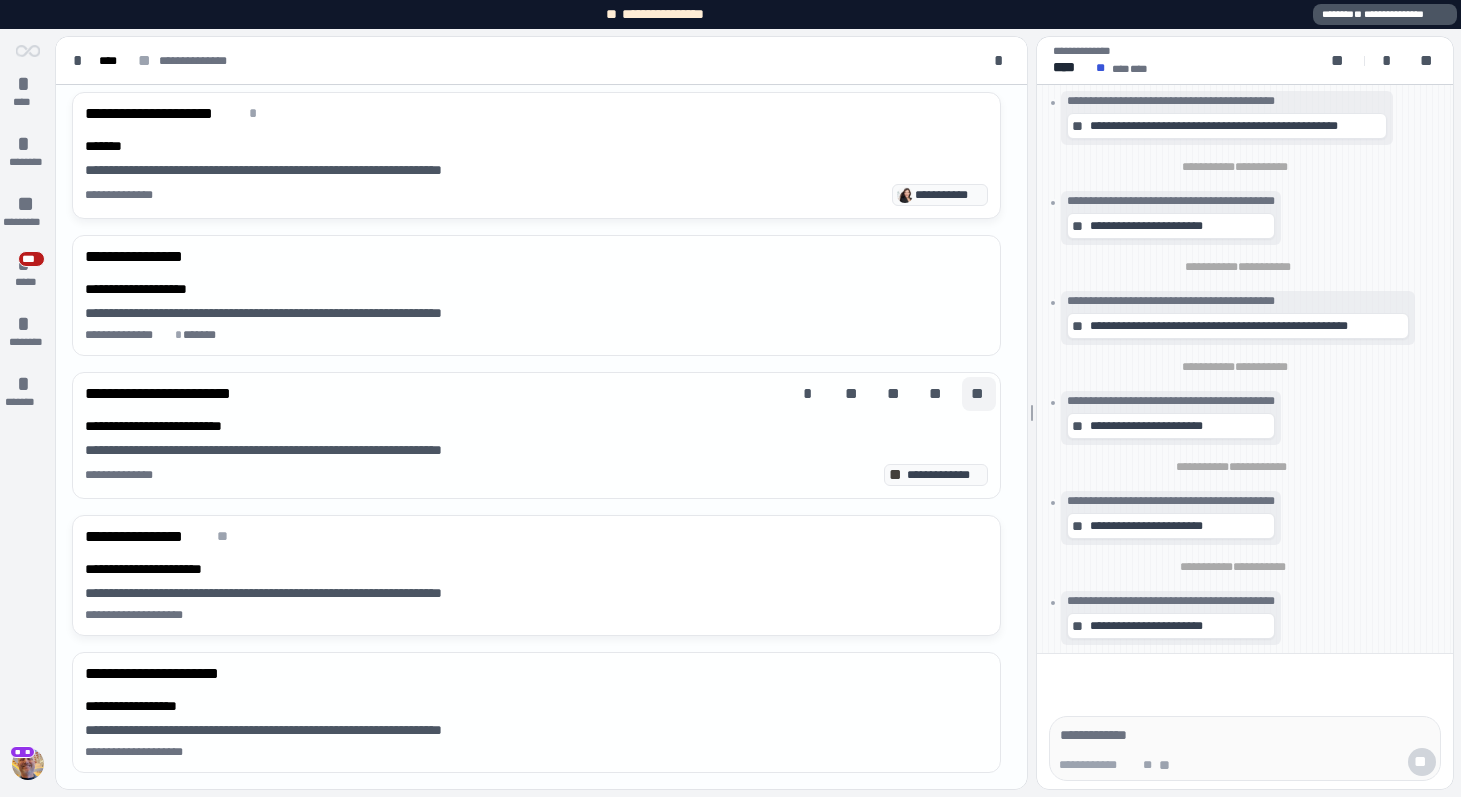 click on "**" at bounding box center (979, 394) 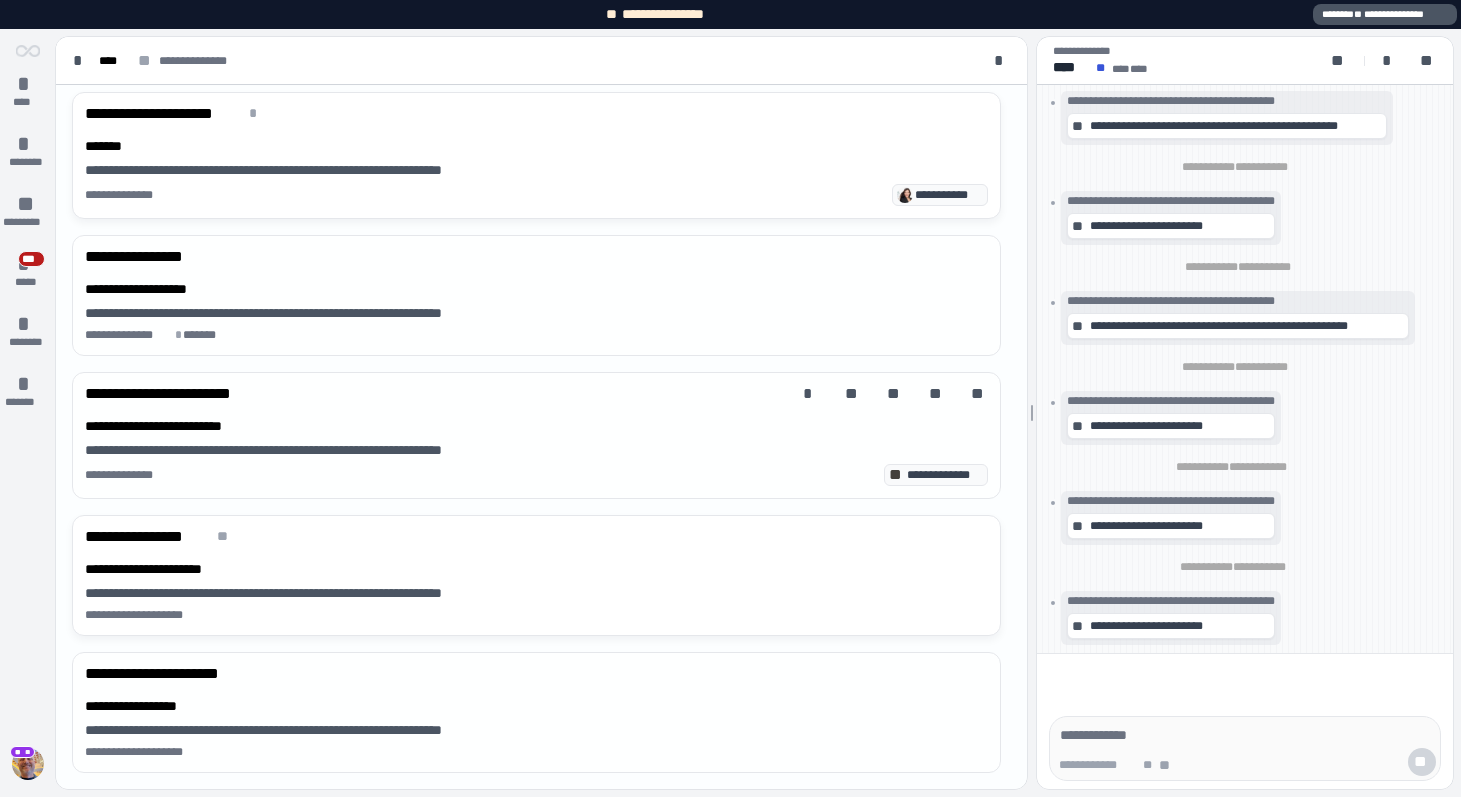 click on "**********" at bounding box center (541, 426) 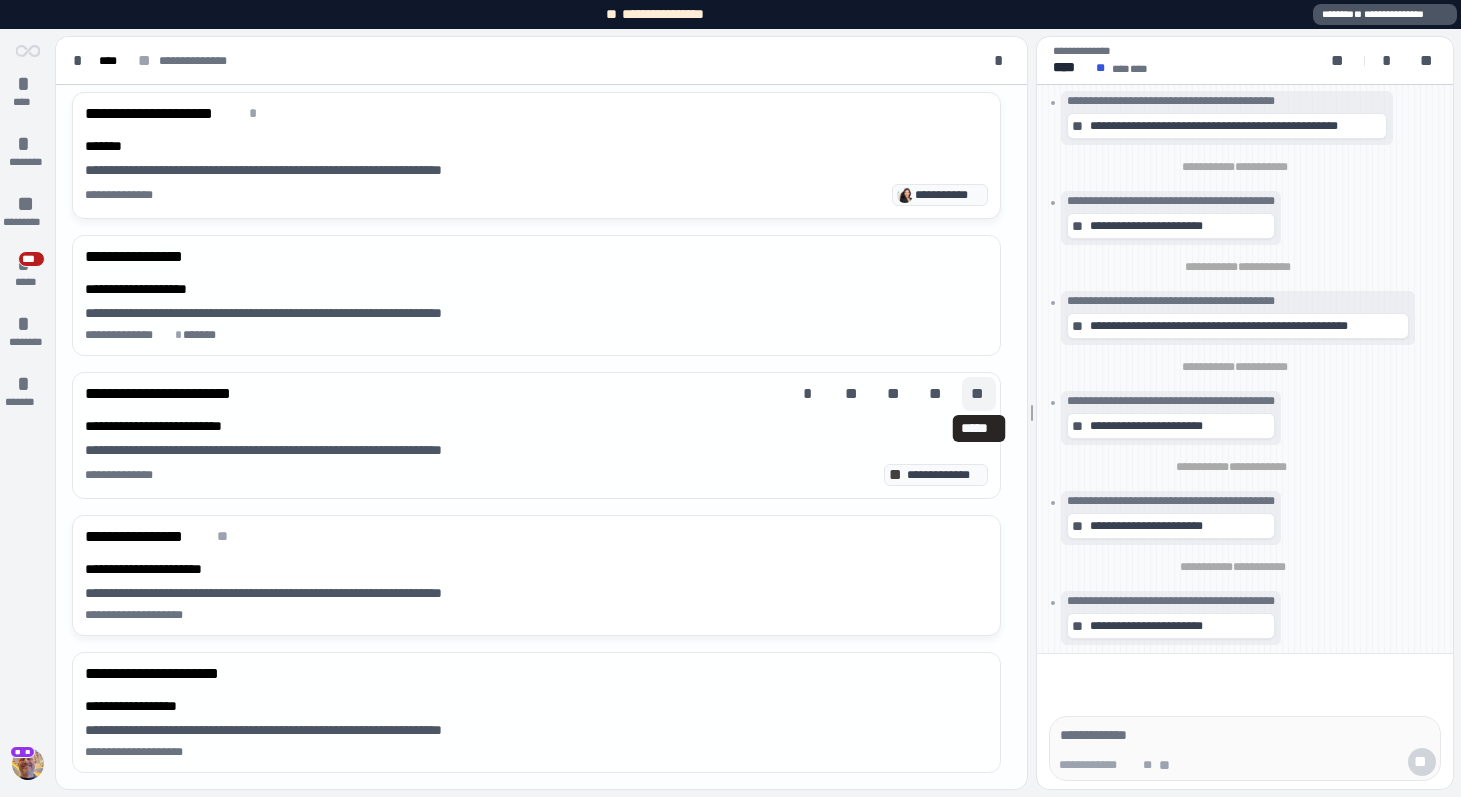 click on "**" at bounding box center (979, 394) 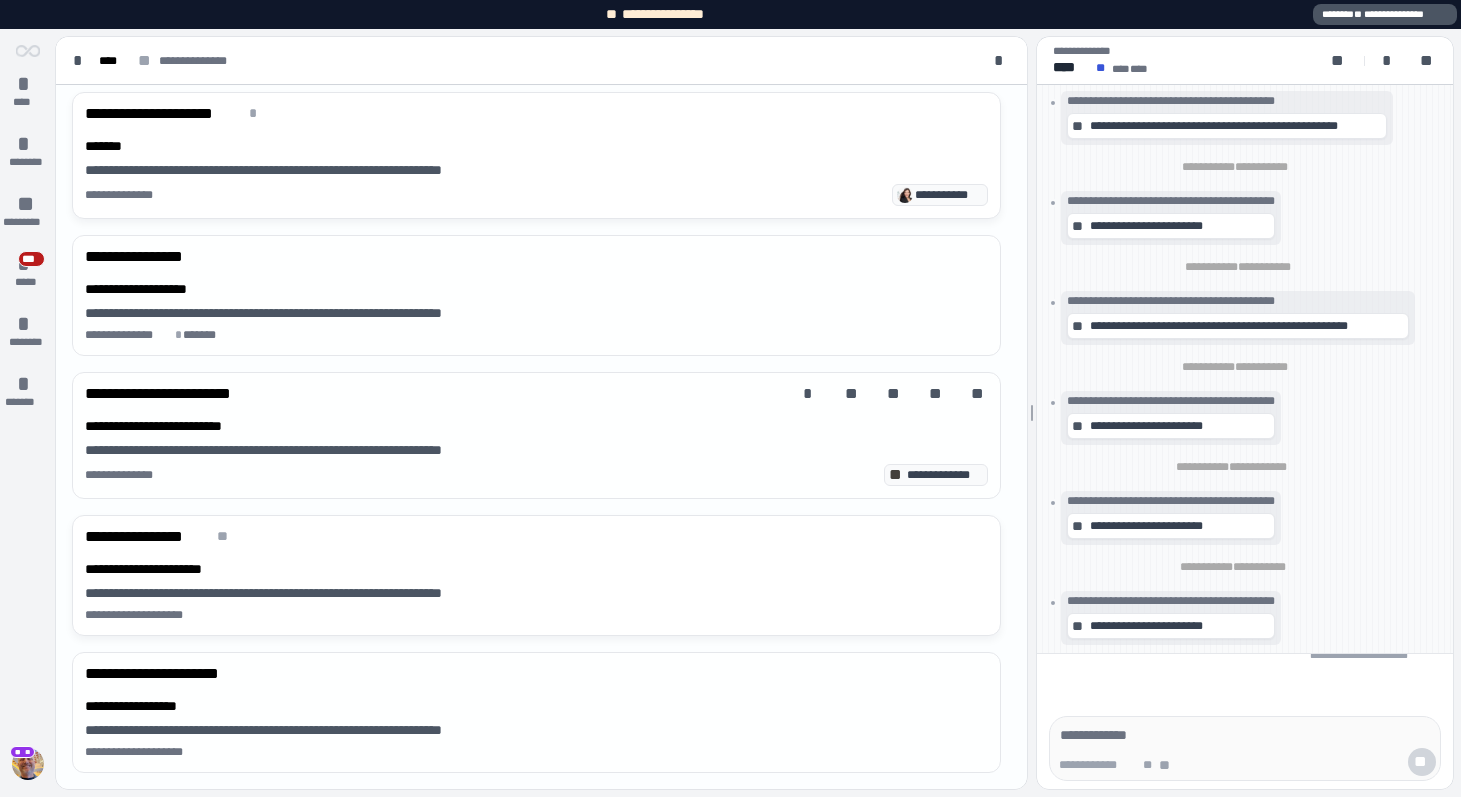 click on "**********" at bounding box center (536, 475) 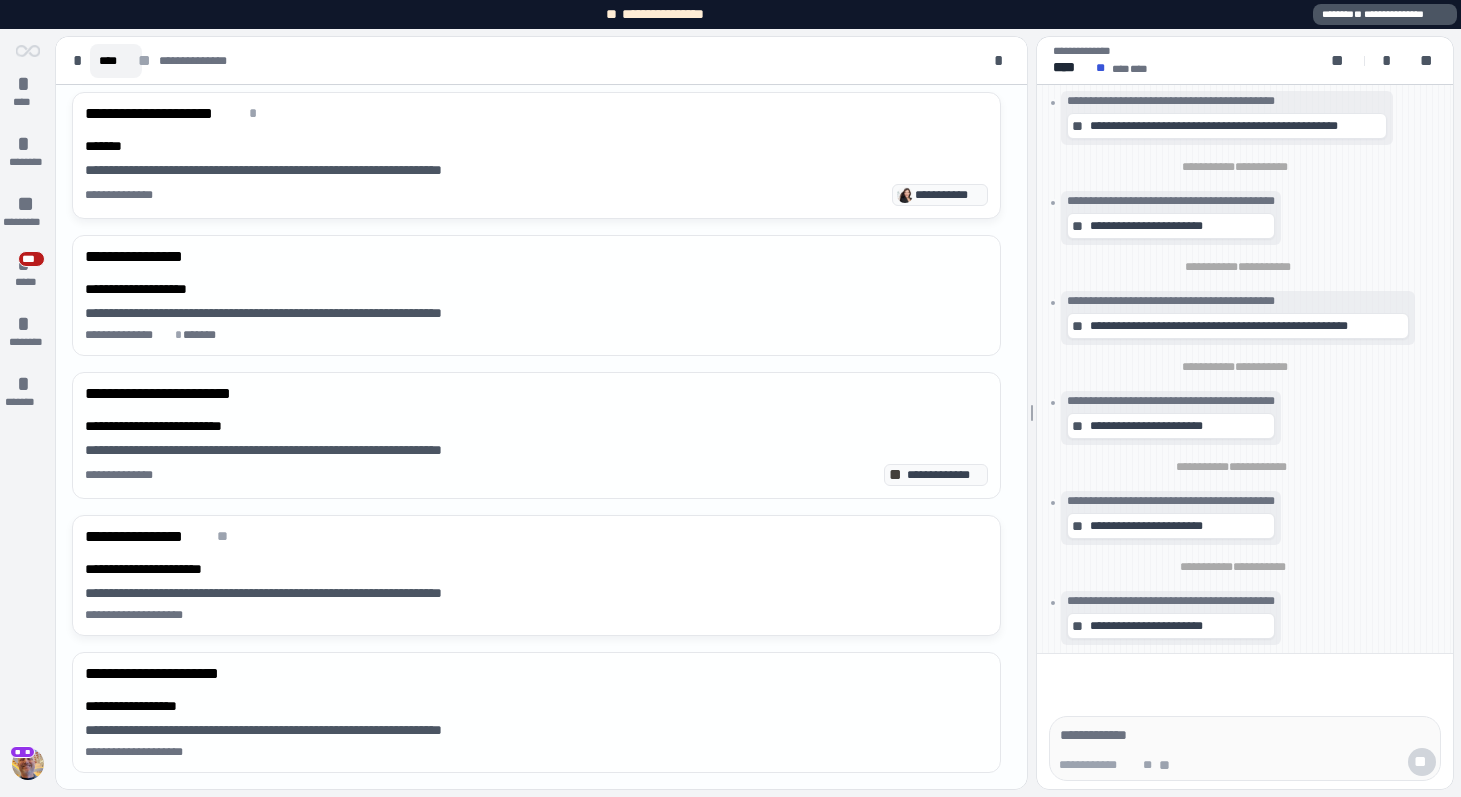 click on "****" at bounding box center [116, 61] 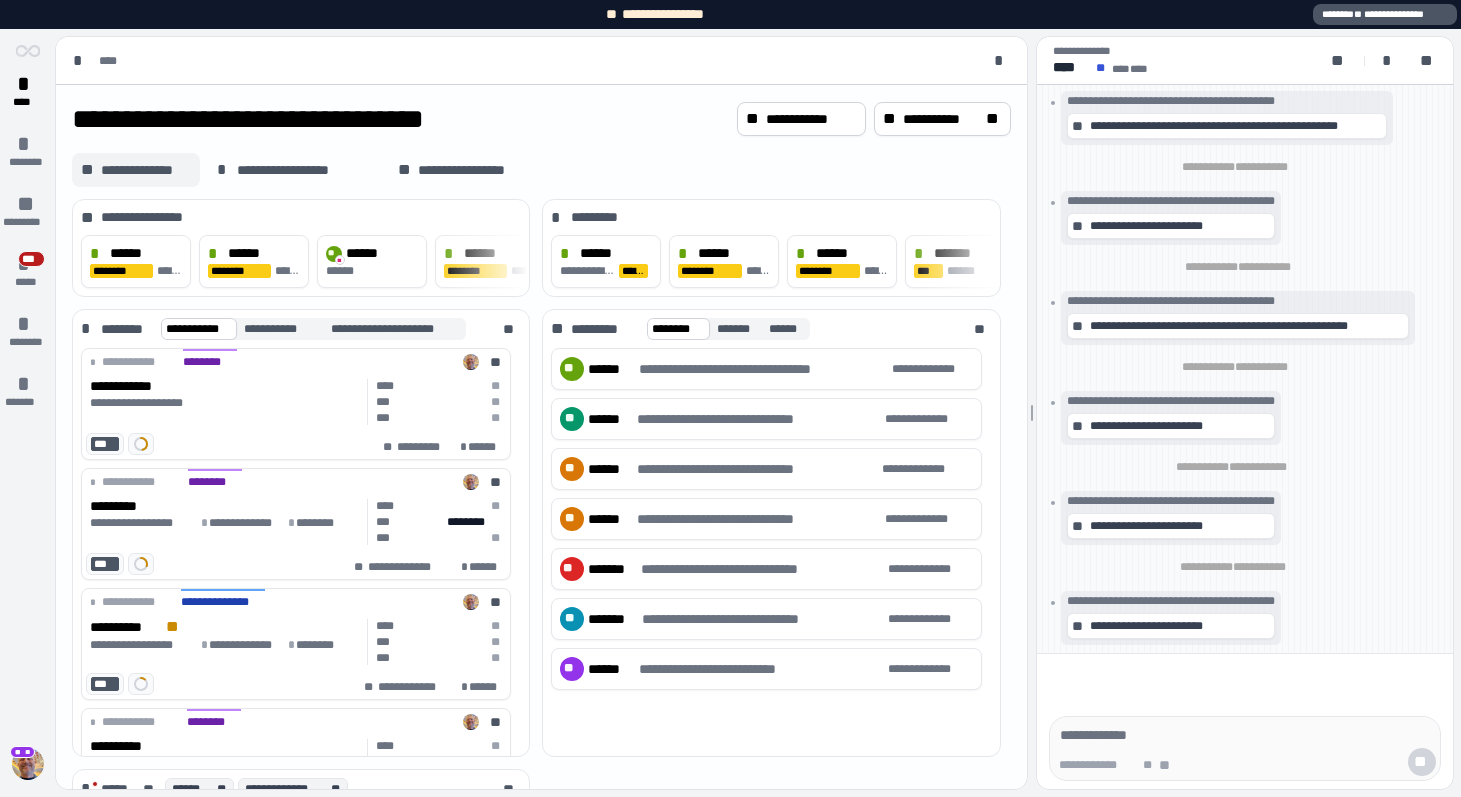 click on "**********" at bounding box center (146, 170) 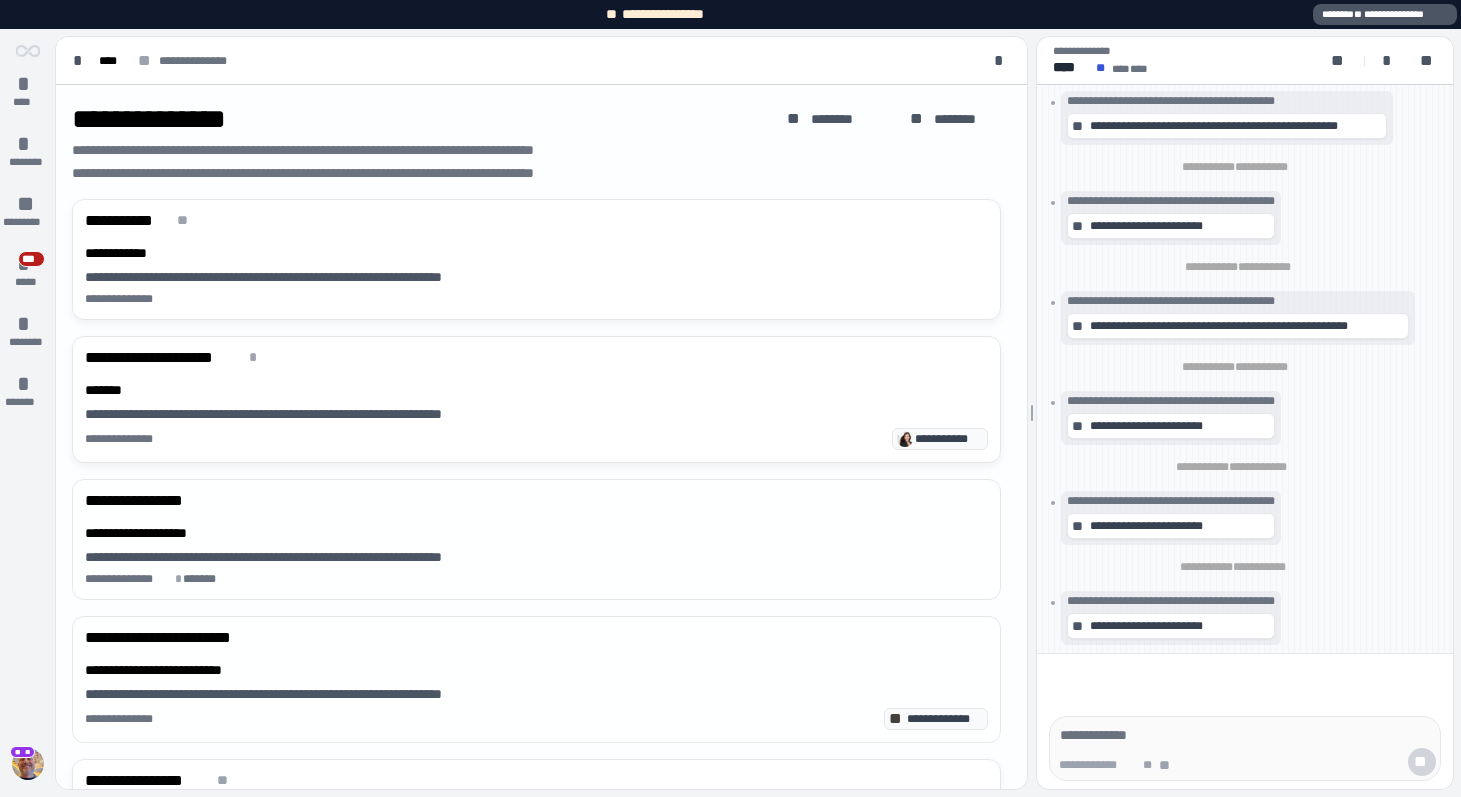 scroll, scrollTop: 244, scrollLeft: 0, axis: vertical 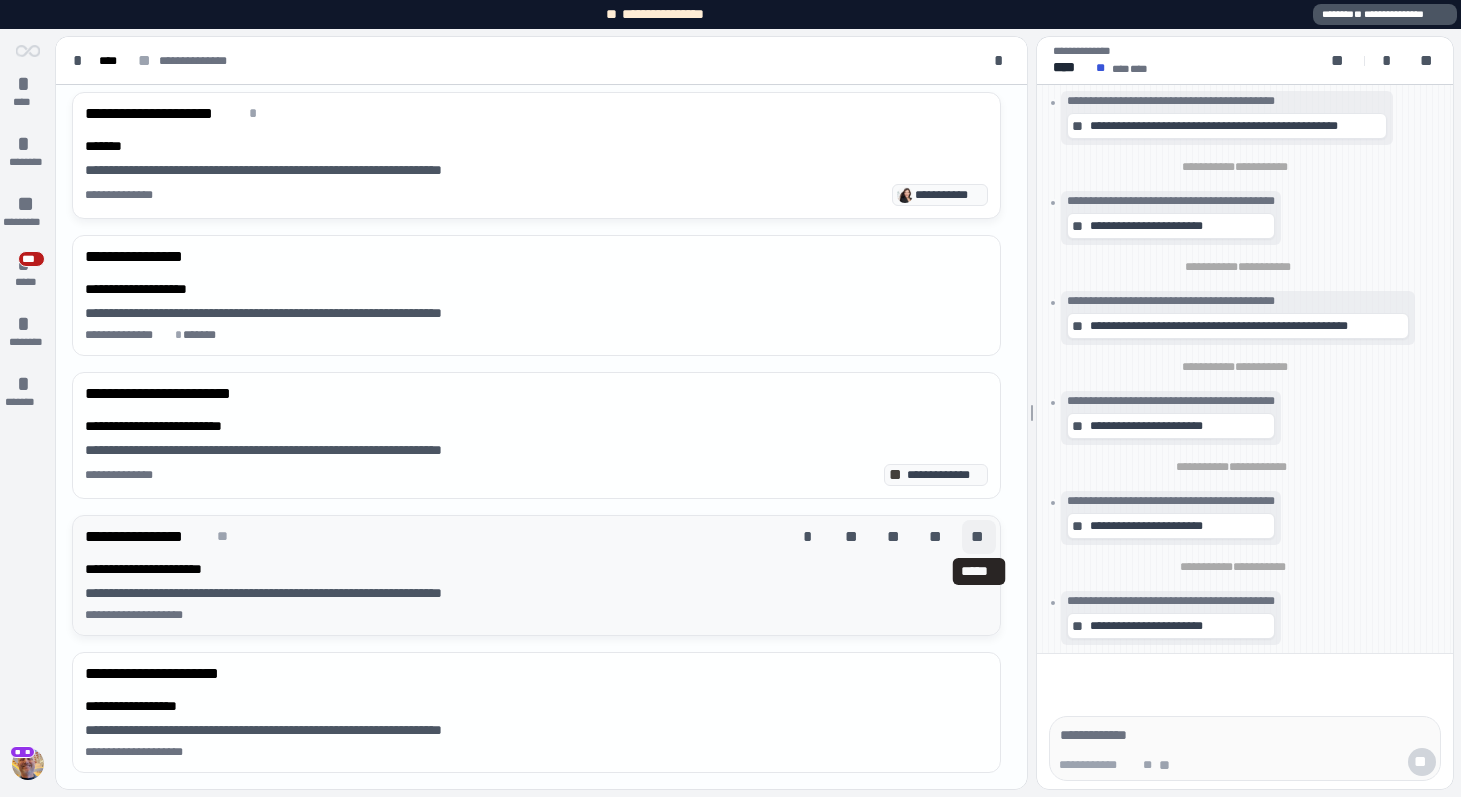 click on "**" at bounding box center (979, 537) 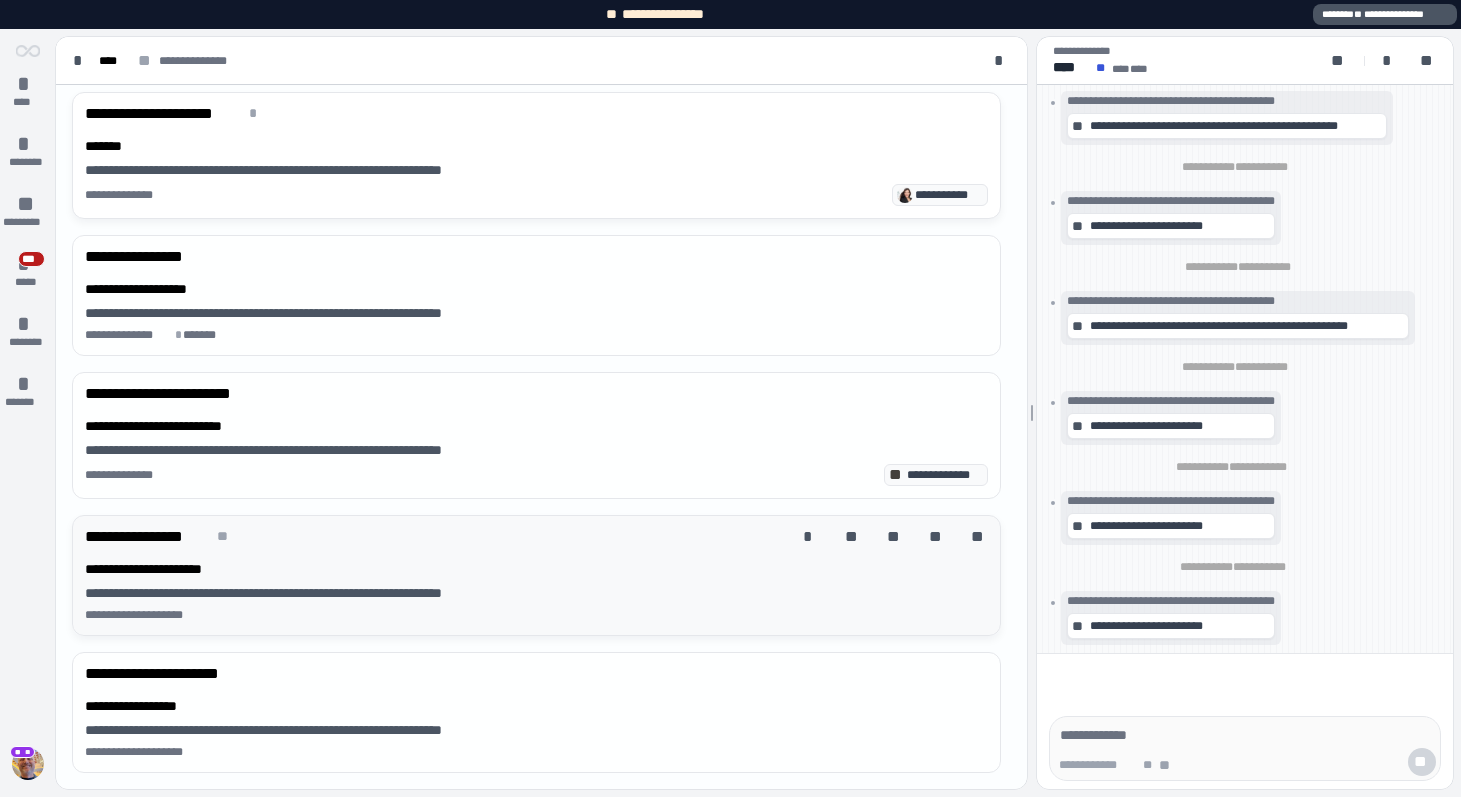 click on "**********" at bounding box center (536, 591) 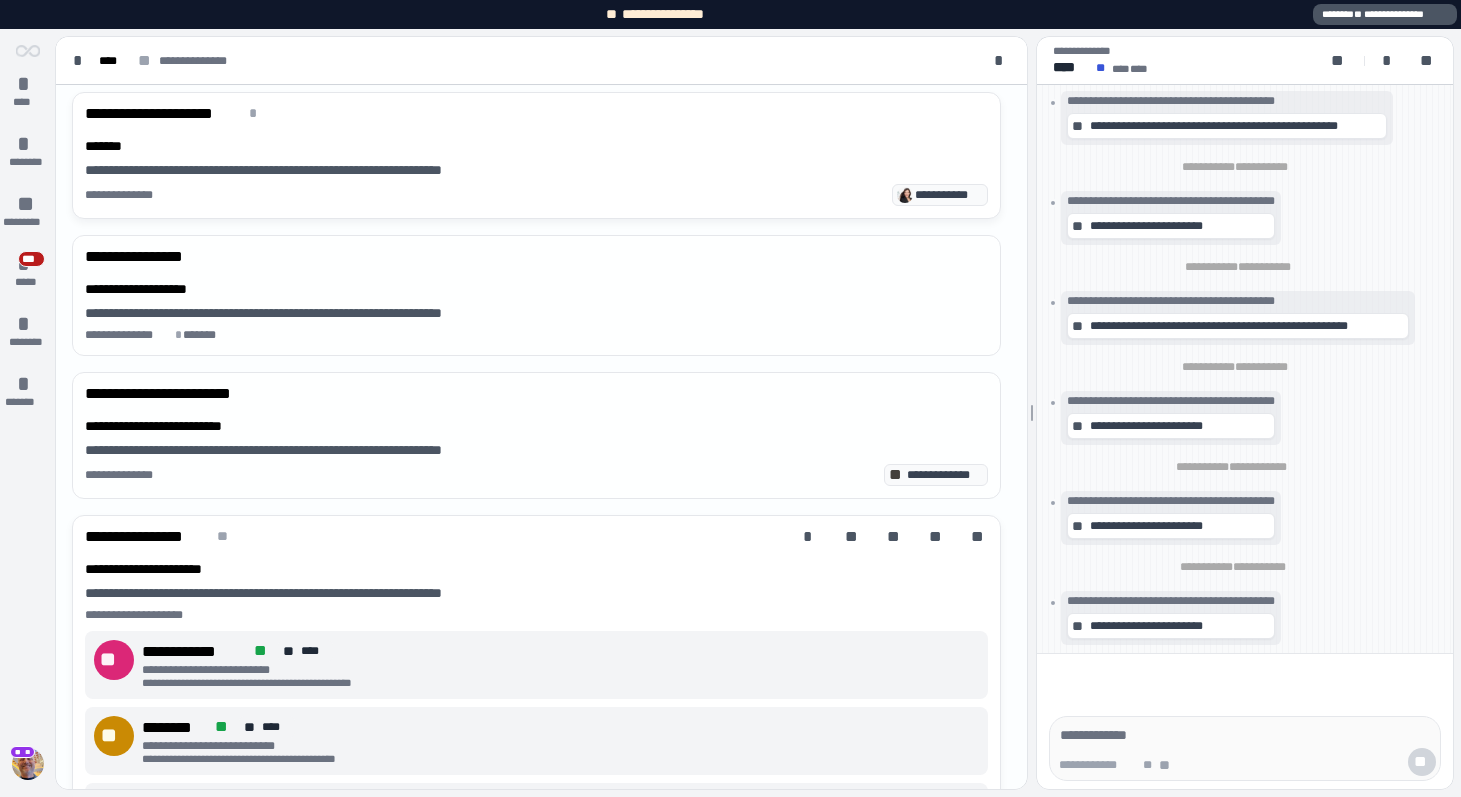 scroll, scrollTop: 227, scrollLeft: 0, axis: vertical 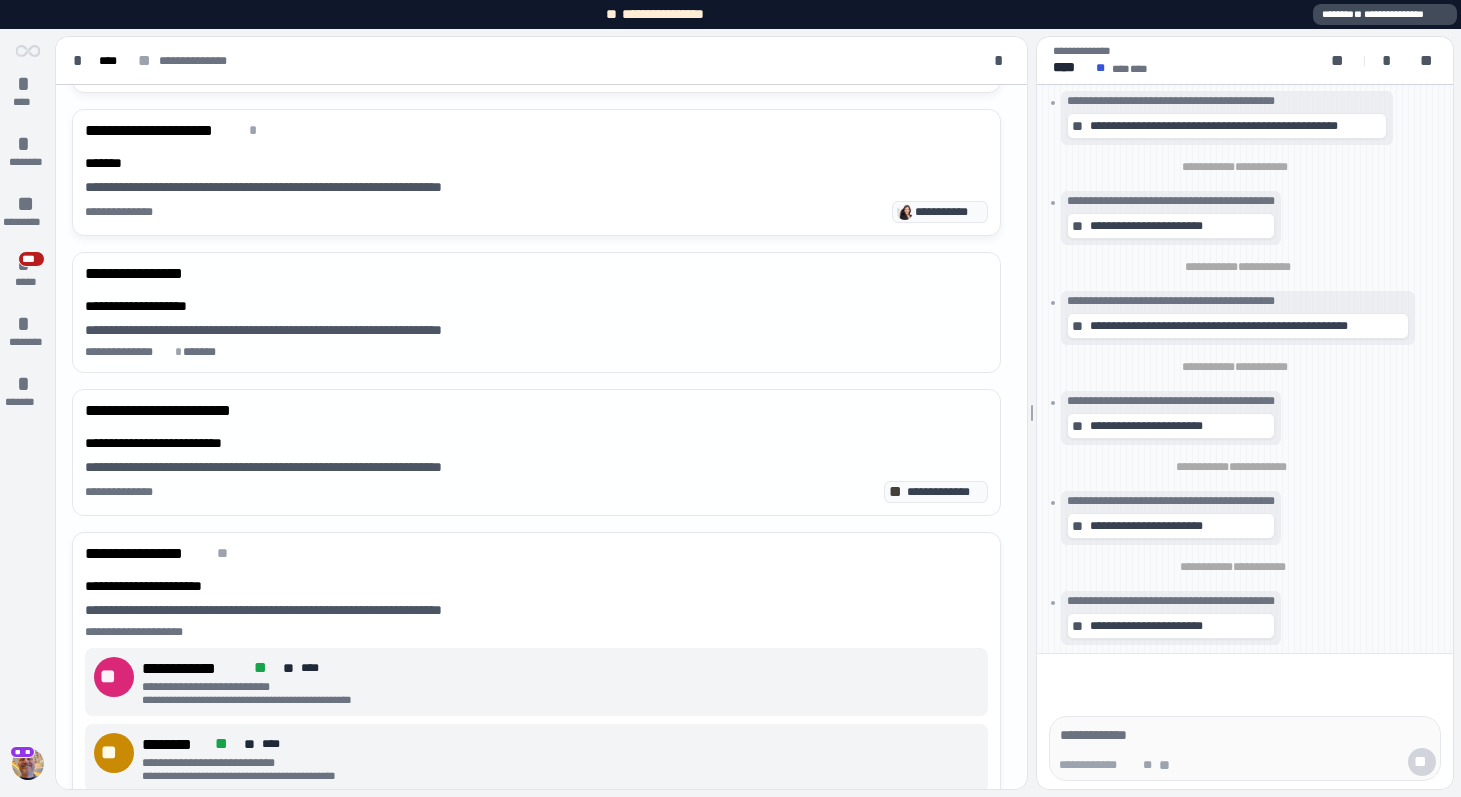 click on "**" at bounding box center (1359, 14) 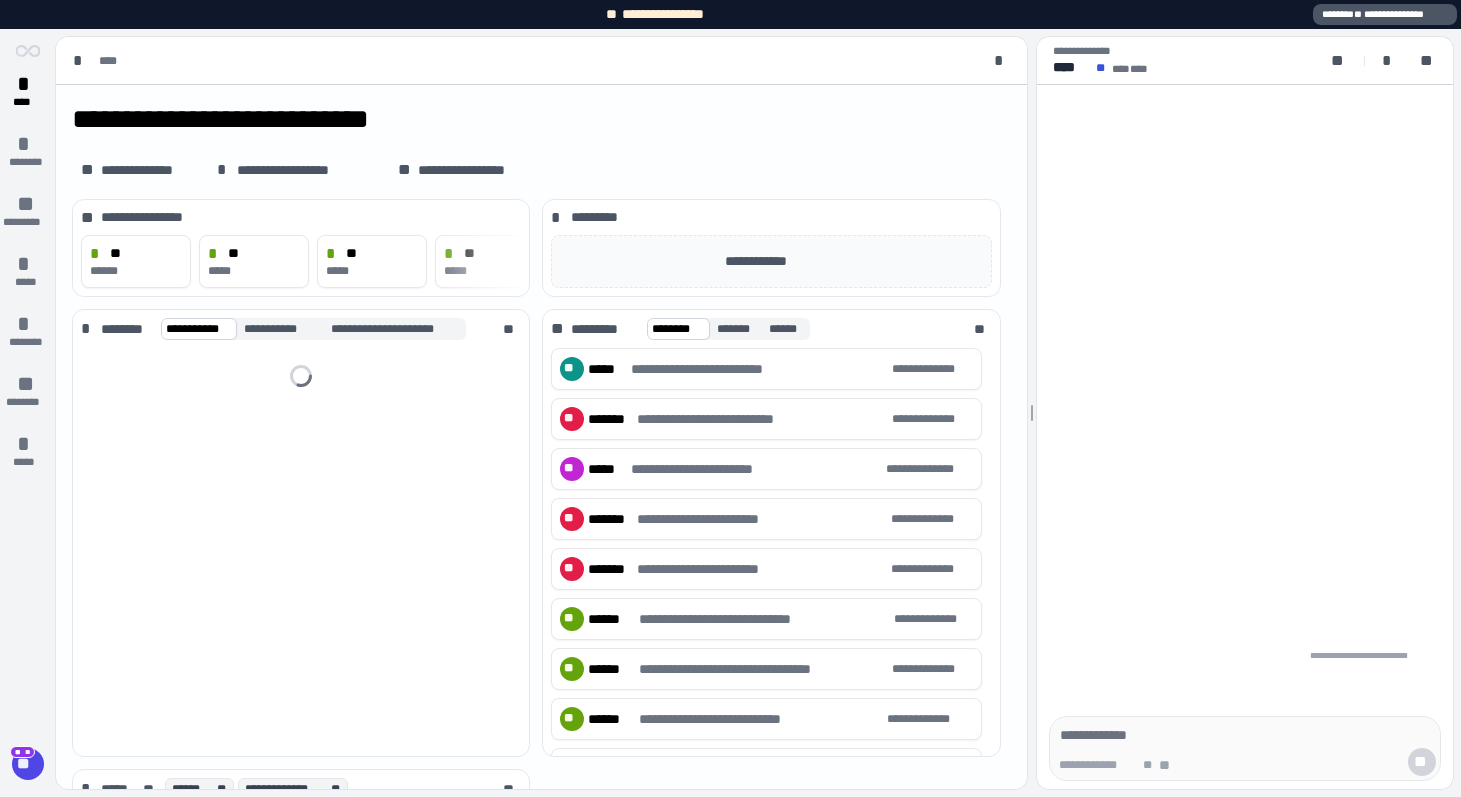 scroll, scrollTop: 0, scrollLeft: 0, axis: both 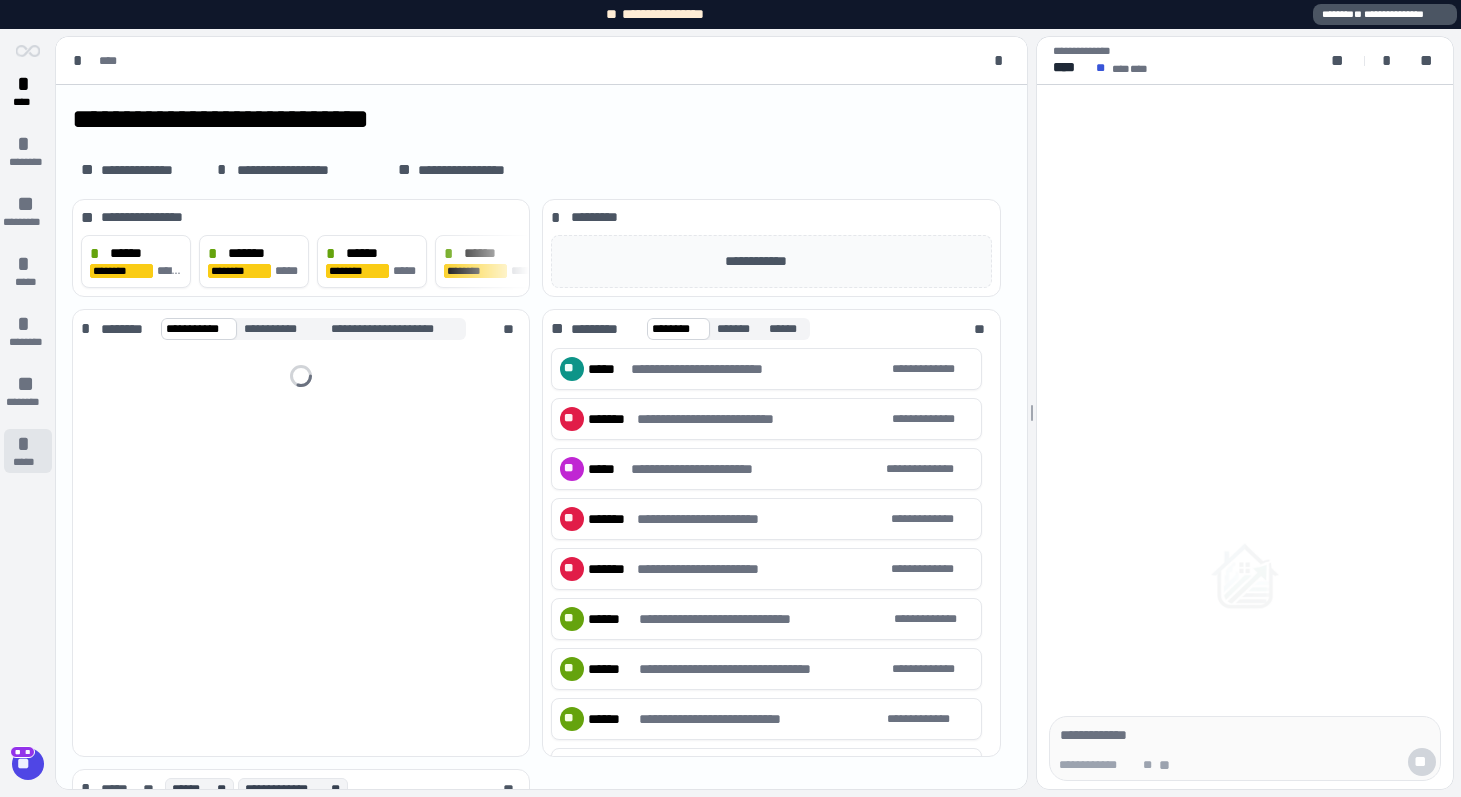 click on "*****" at bounding box center (28, 462) 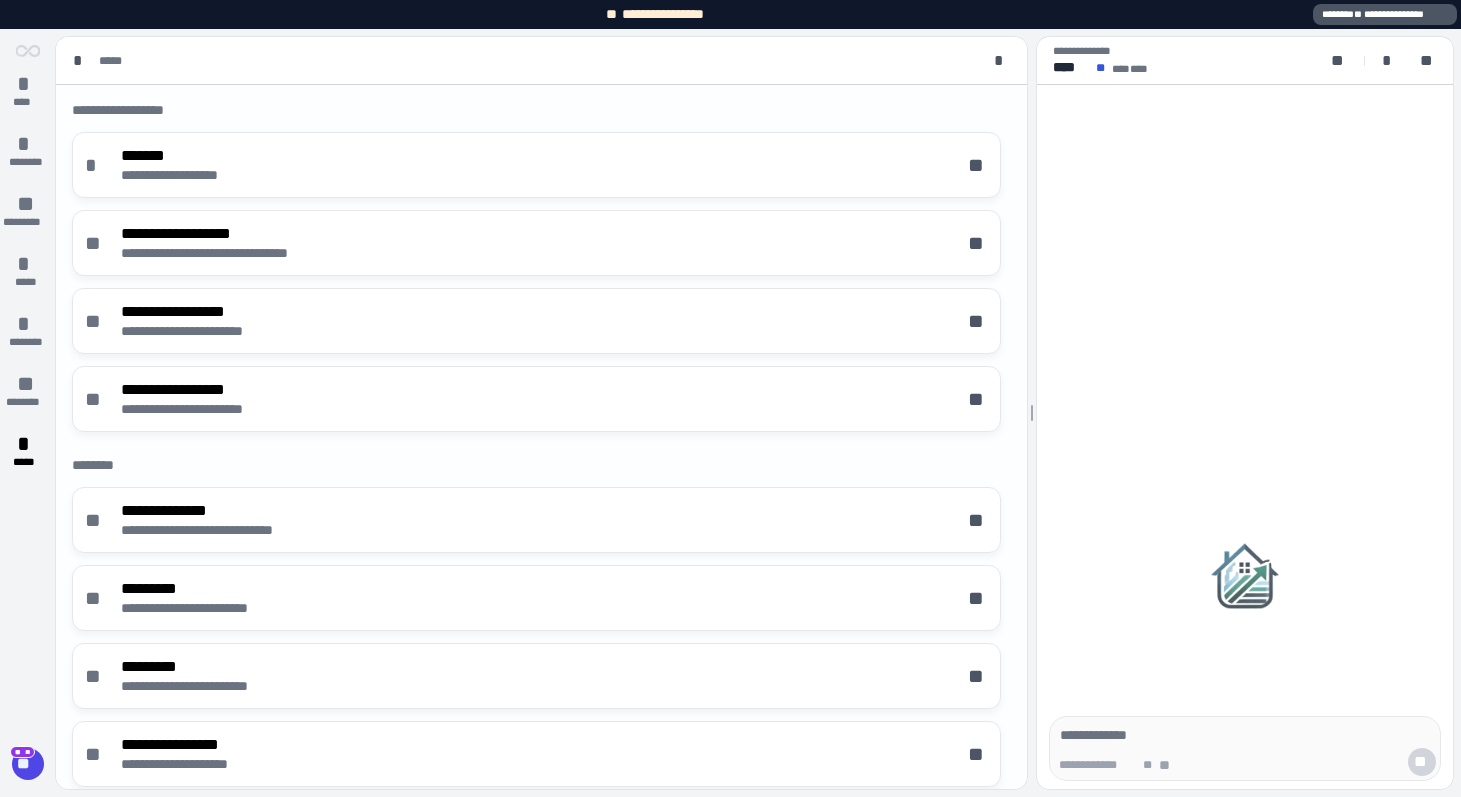 scroll, scrollTop: 490, scrollLeft: 0, axis: vertical 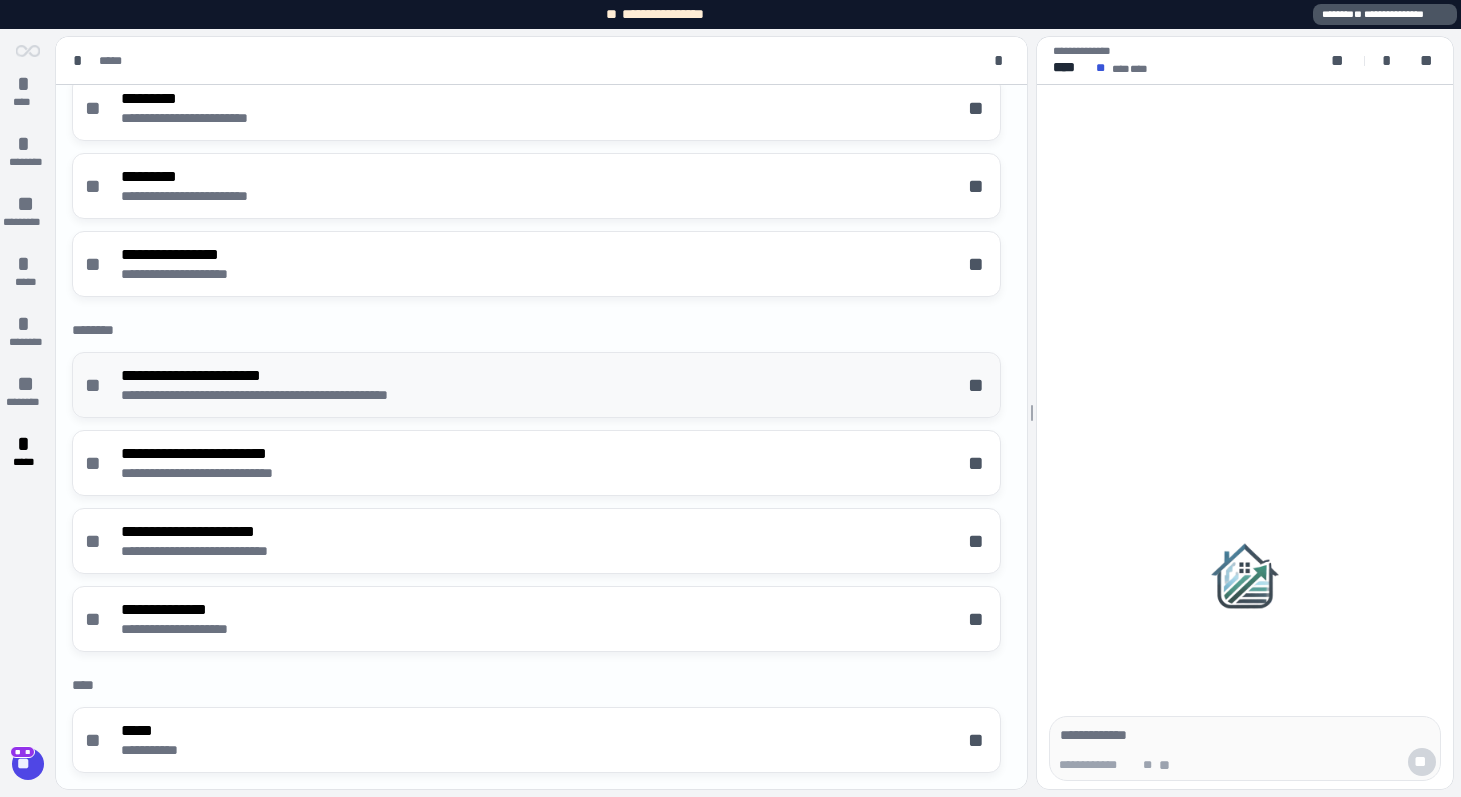 click on "**********" at bounding box center (301, 375) 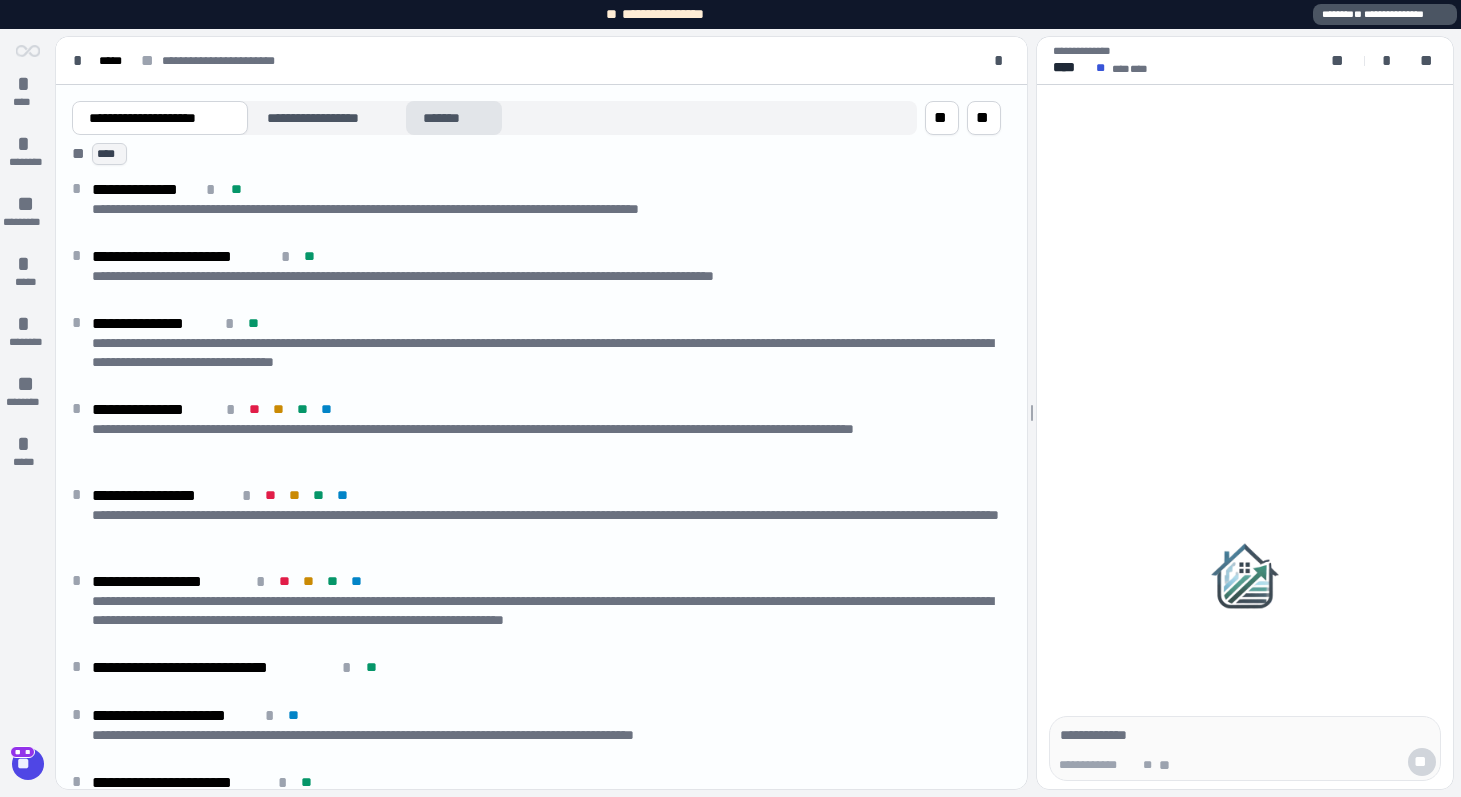 click on "*******" at bounding box center [454, 118] 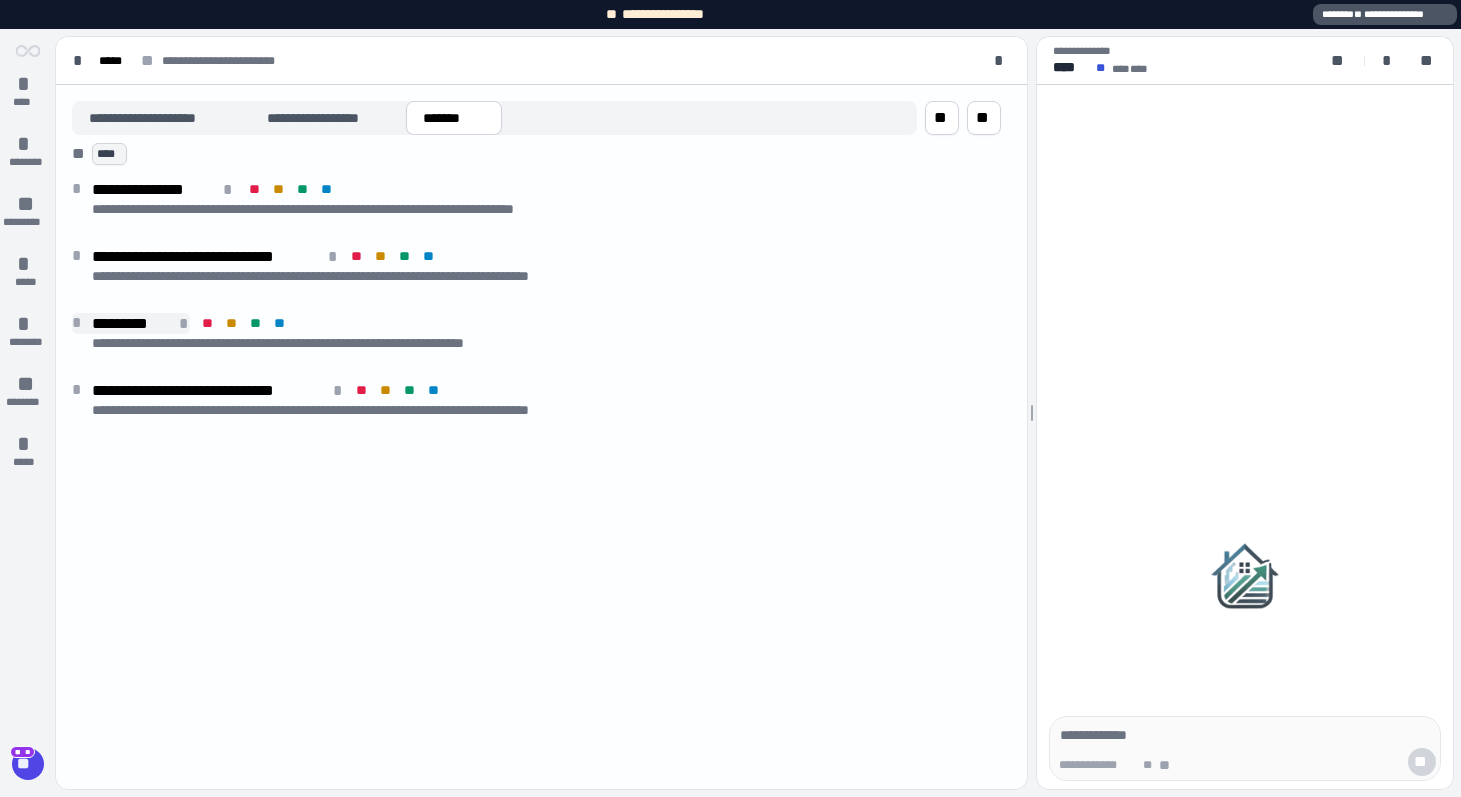click on "*" at bounding box center [80, 323] 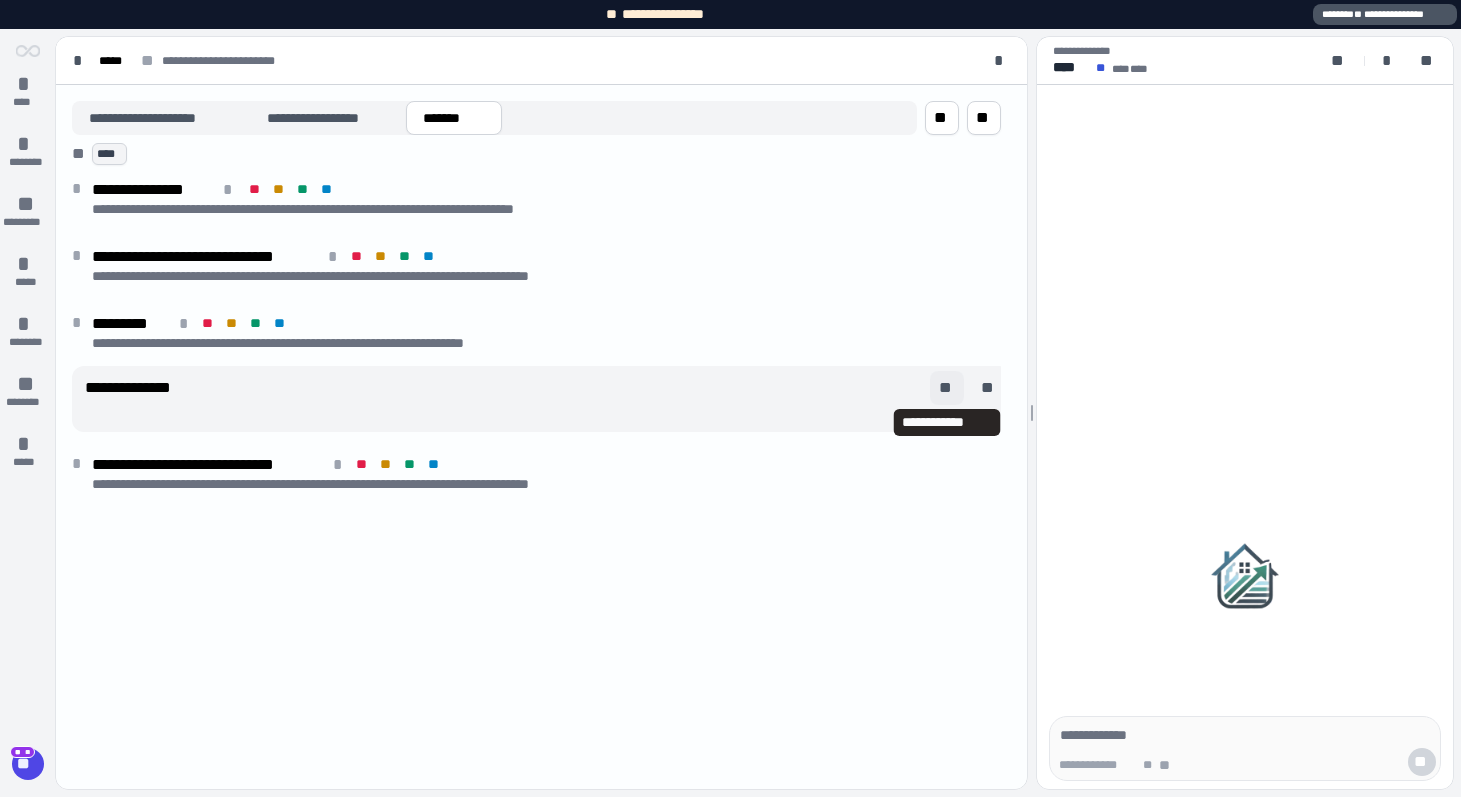 click on "**" at bounding box center [947, 388] 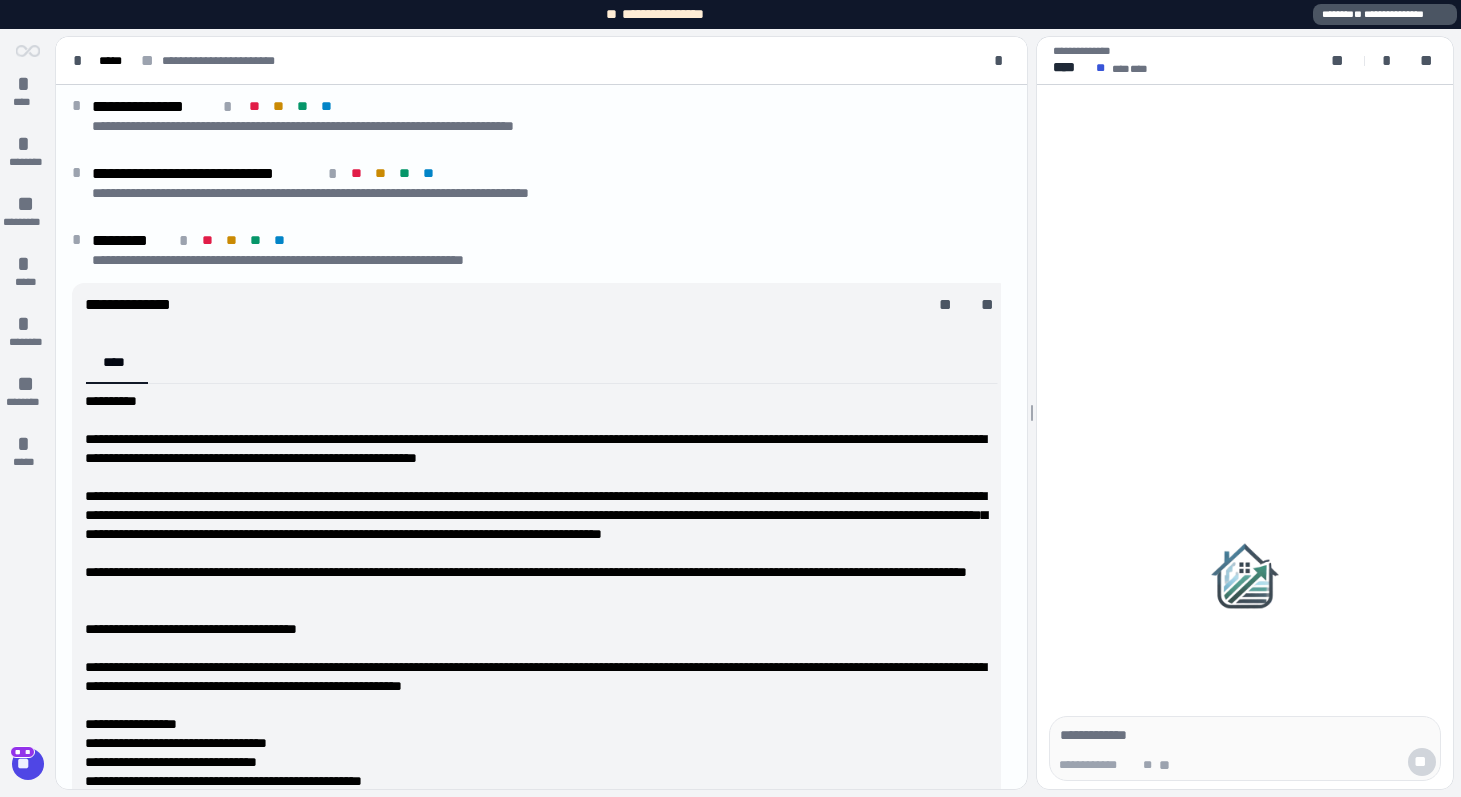 scroll, scrollTop: 0, scrollLeft: 0, axis: both 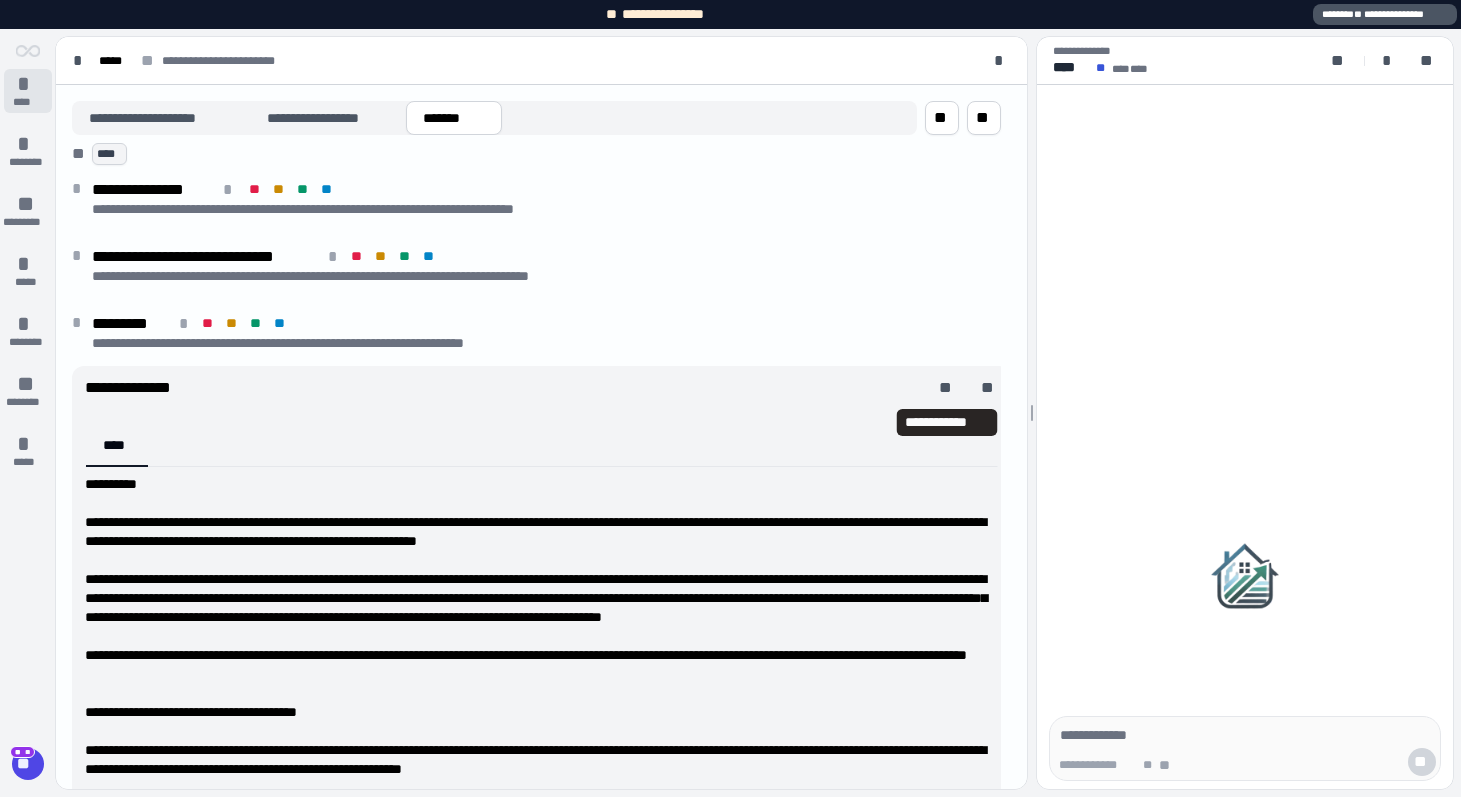 click on "****" at bounding box center [27, 102] 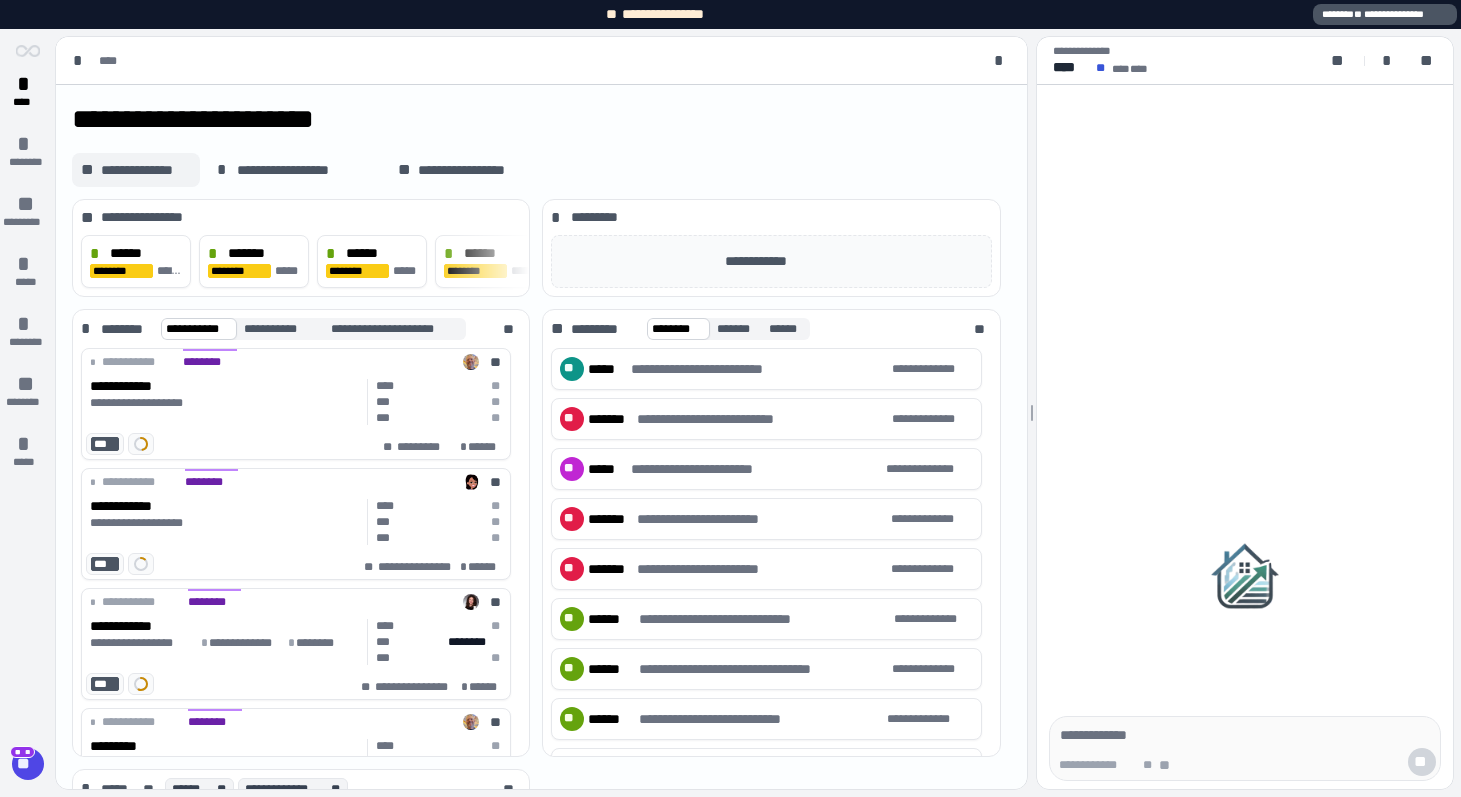 click on "**********" at bounding box center [146, 170] 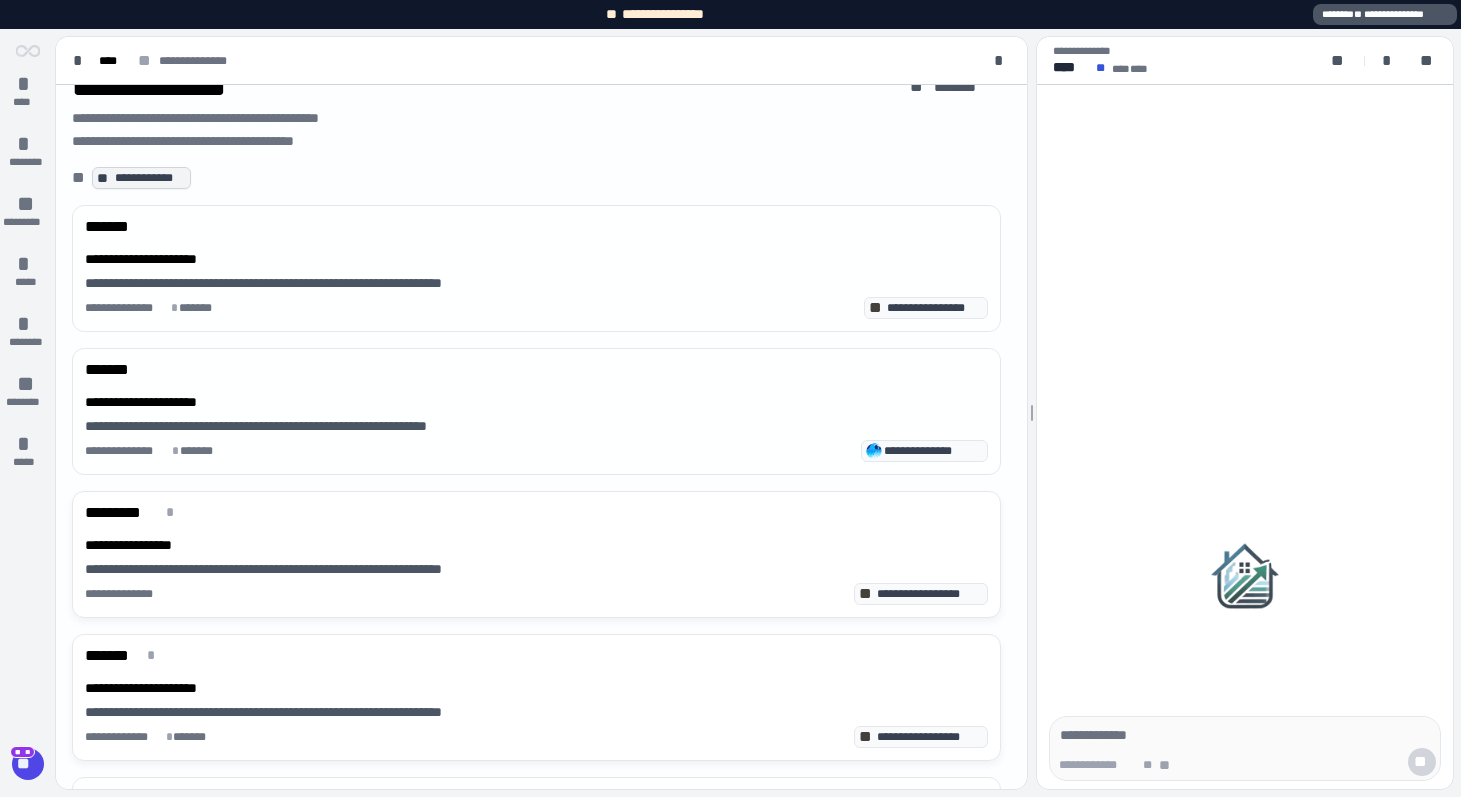 scroll, scrollTop: 0, scrollLeft: 0, axis: both 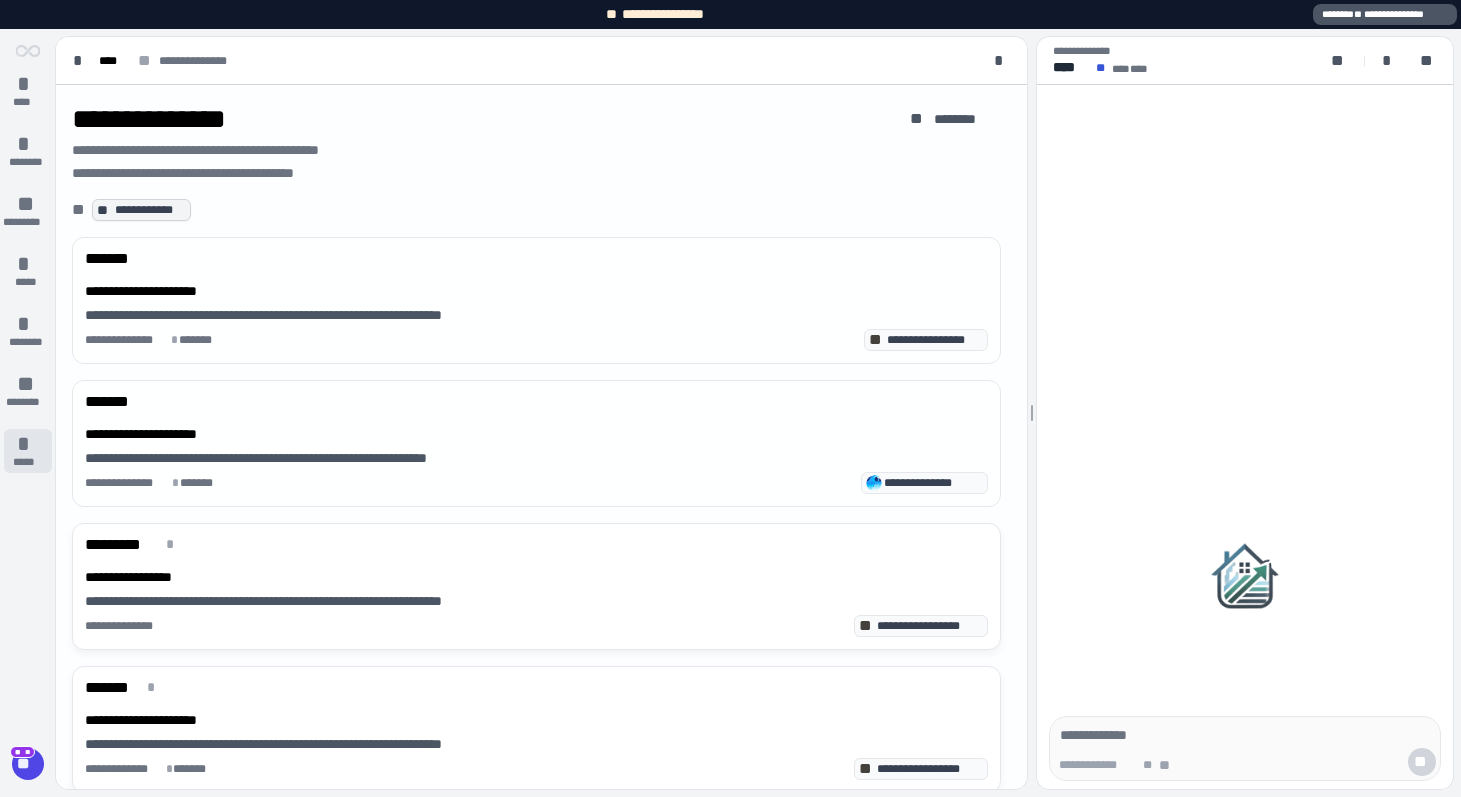 click on "*****" at bounding box center (28, 462) 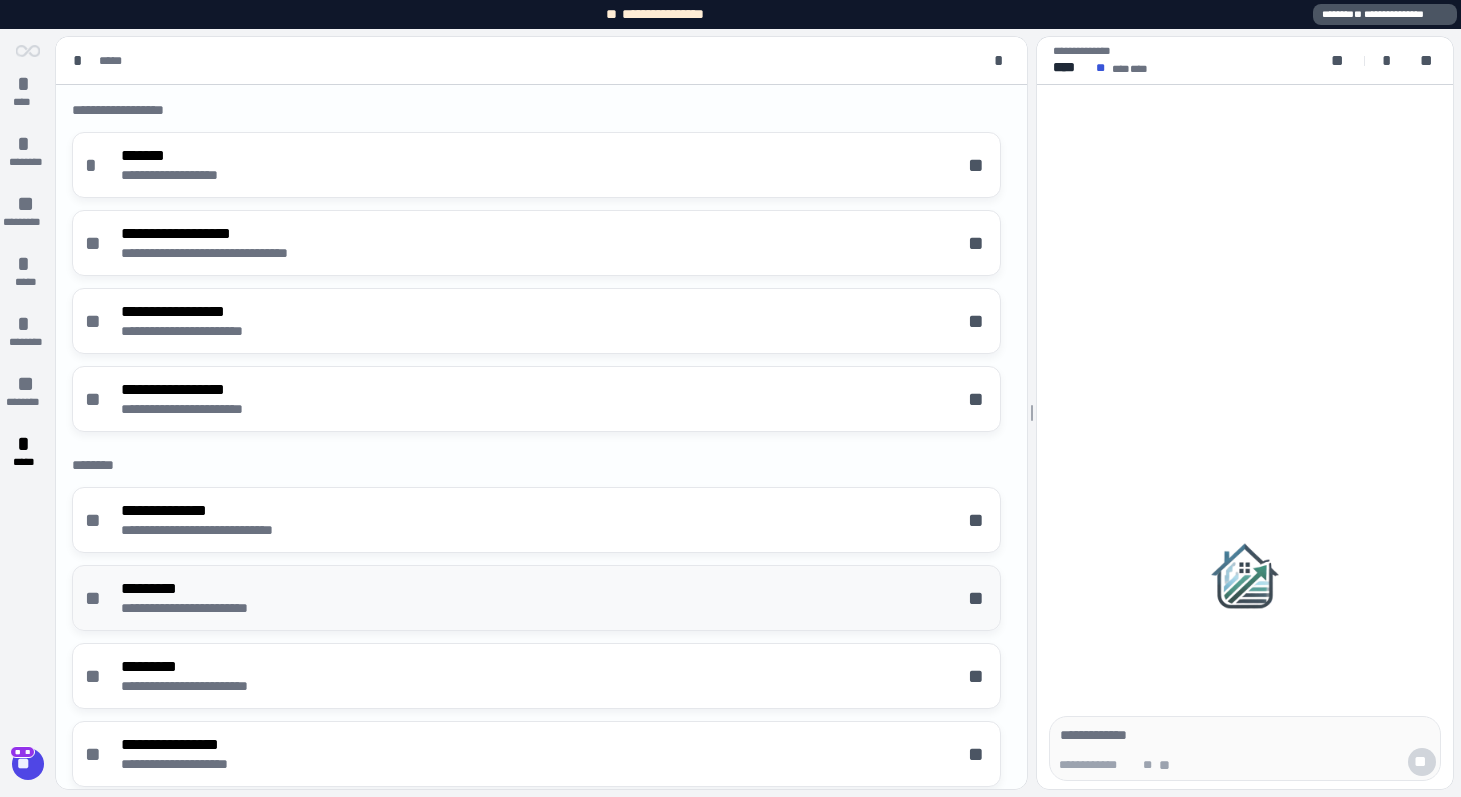 click on "*********" at bounding box center (215, 588) 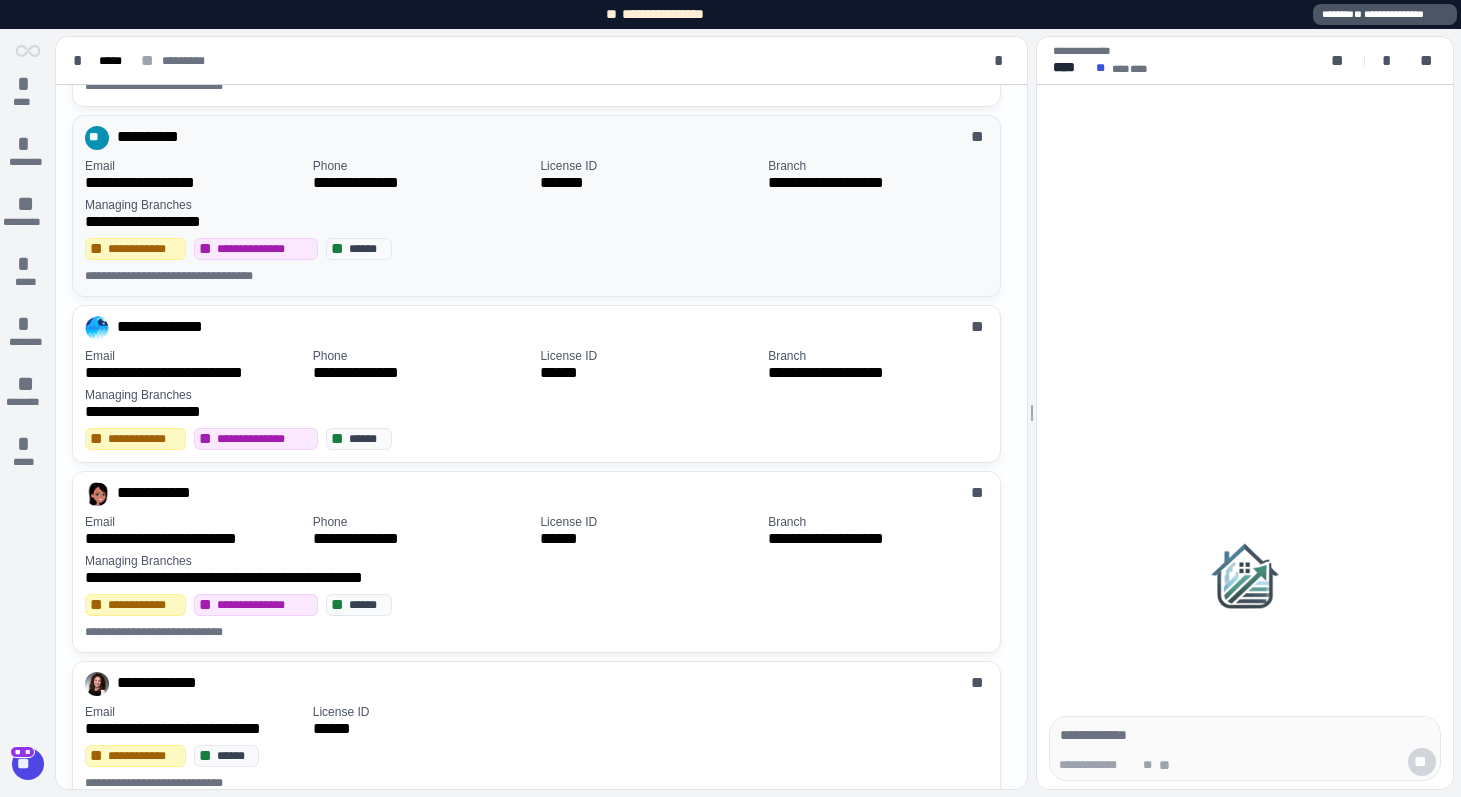 scroll, scrollTop: 0, scrollLeft: 0, axis: both 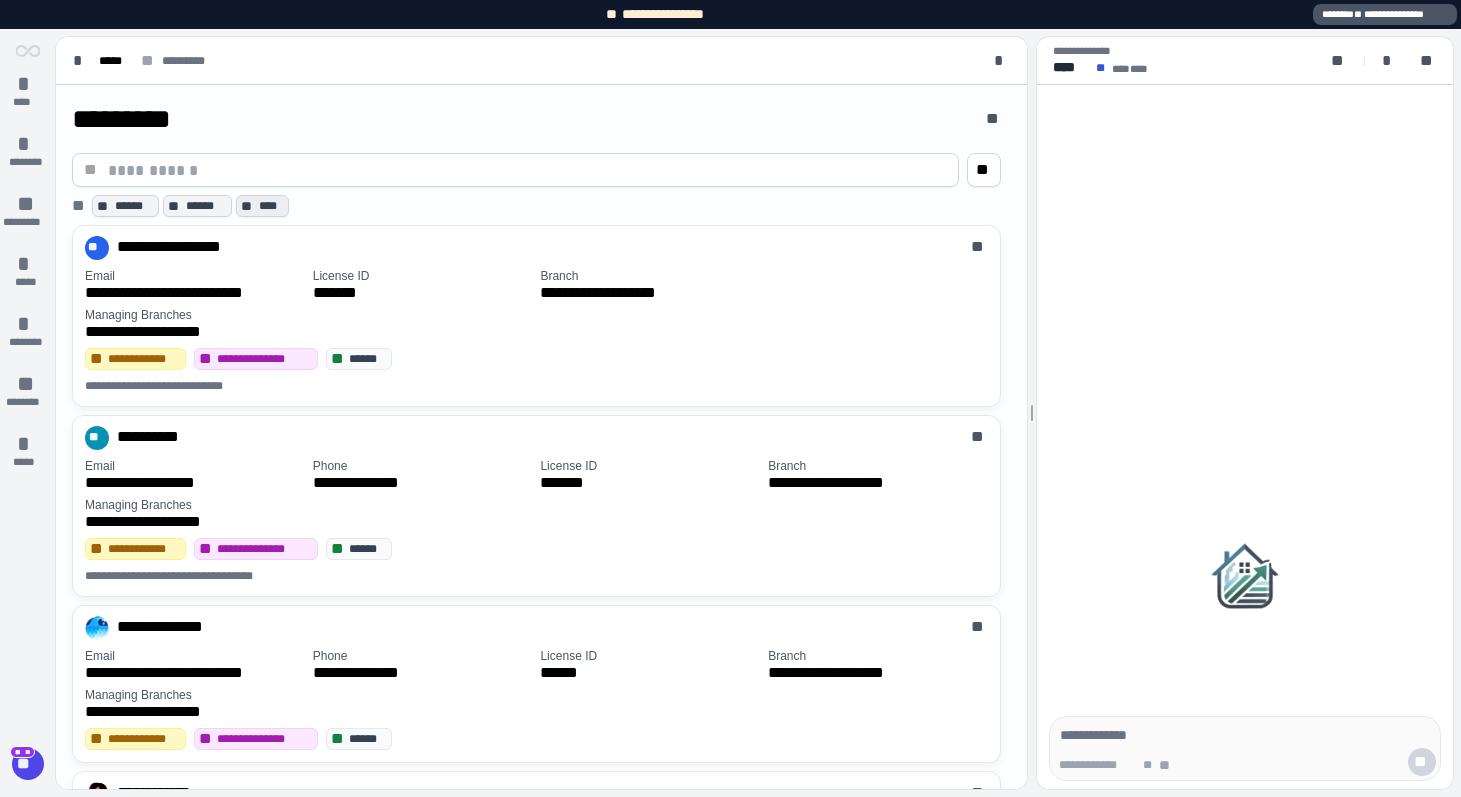 click on "****" at bounding box center [271, 206] 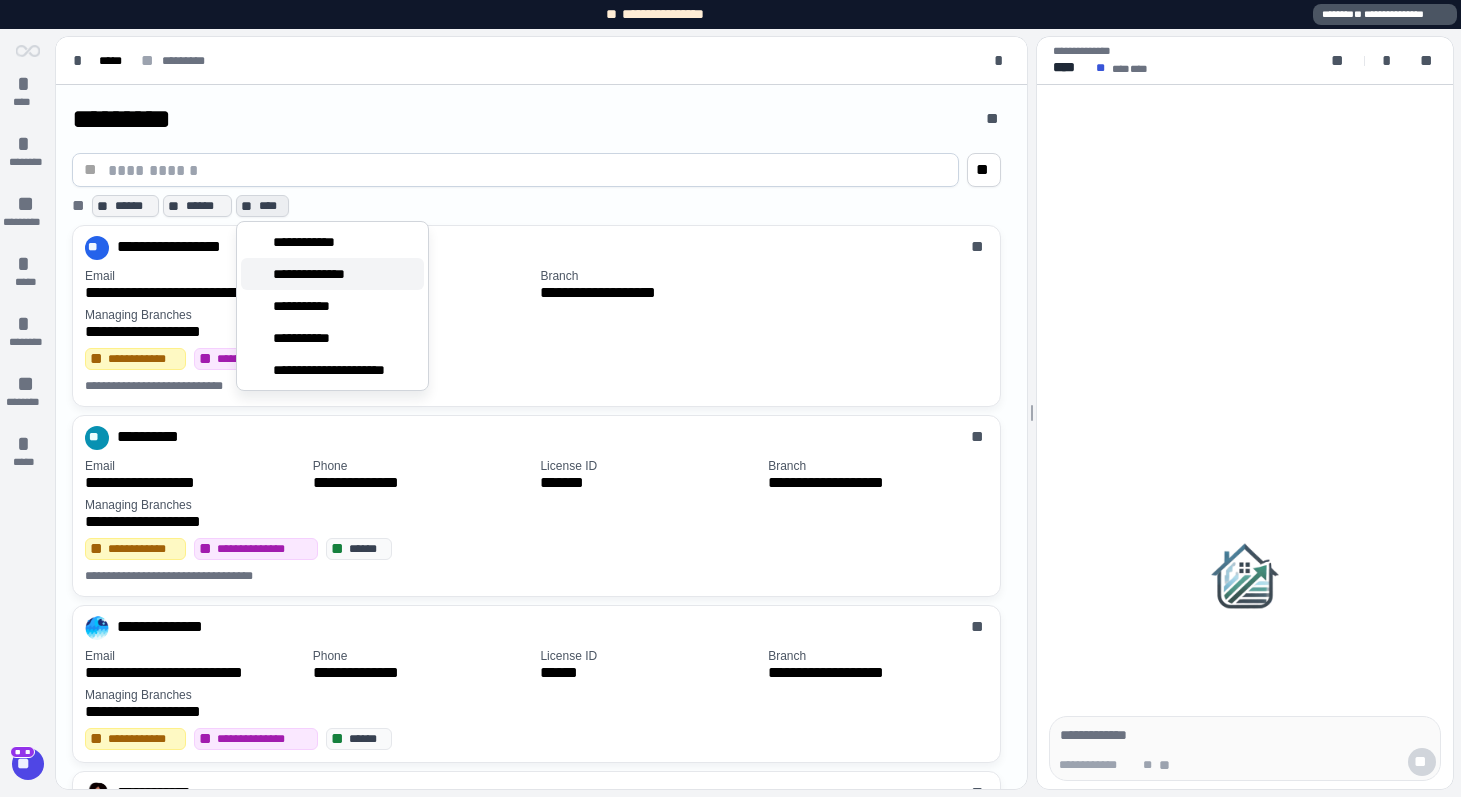 click on "**********" at bounding box center [323, 274] 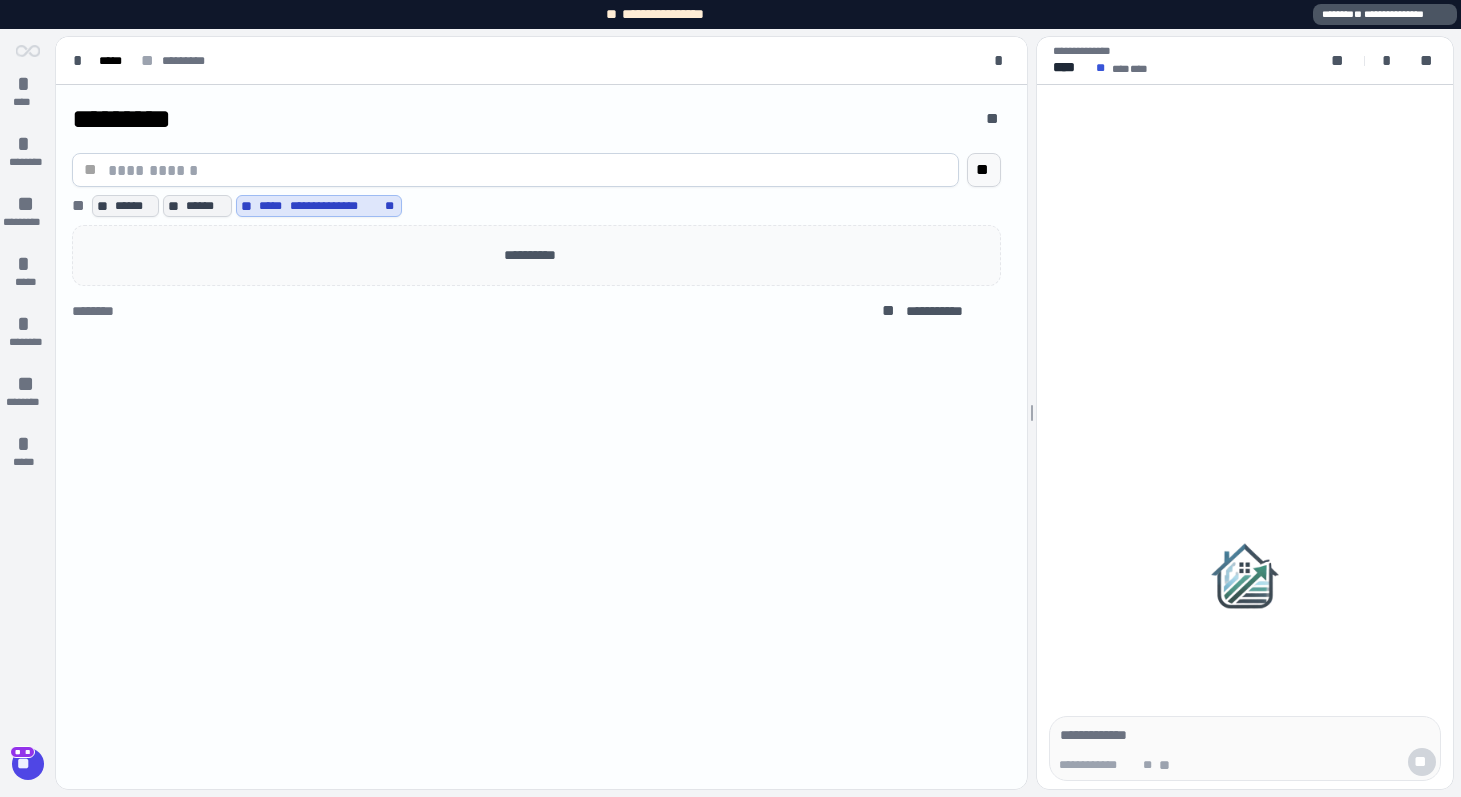 click on "**" at bounding box center (984, 170) 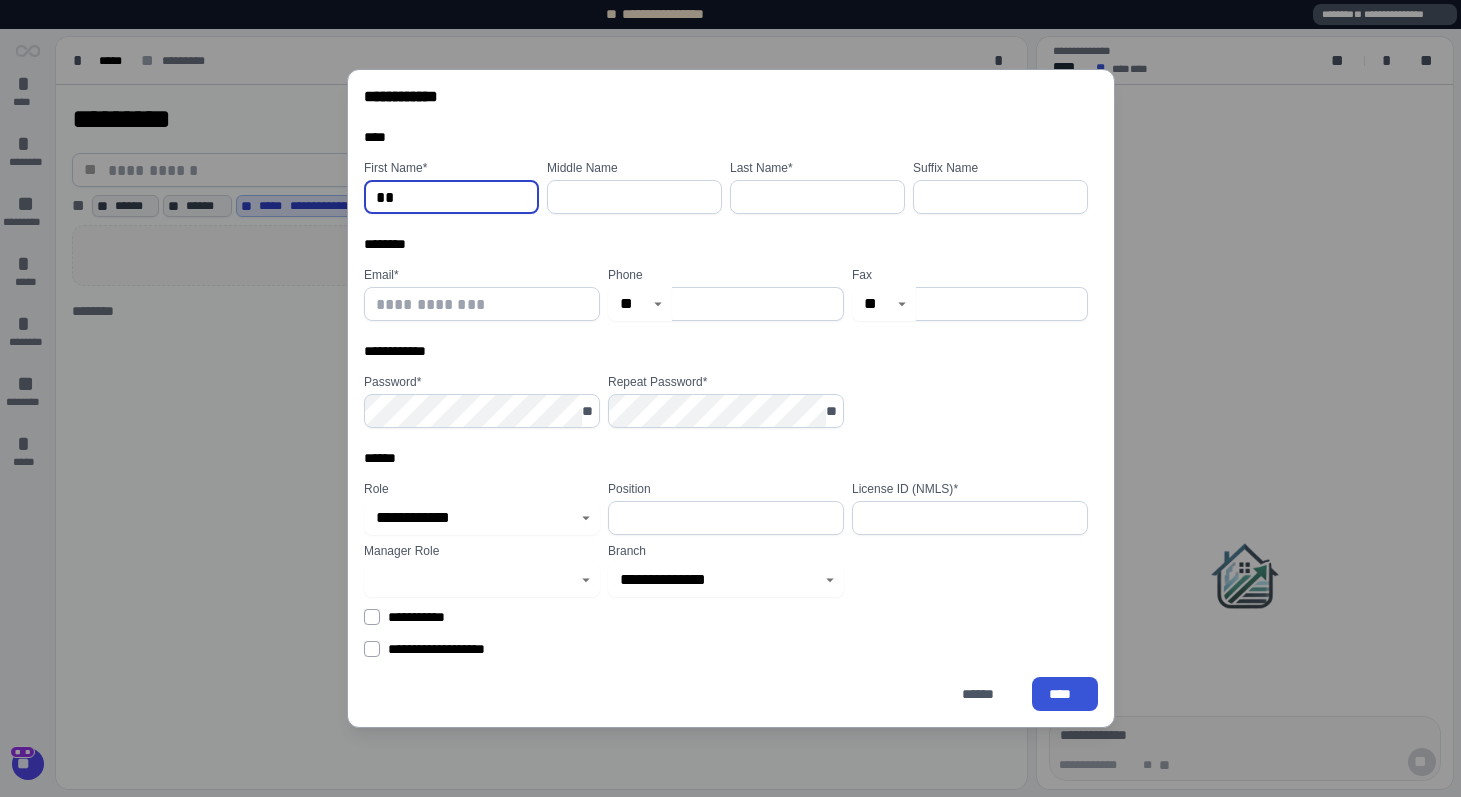 type on "*" 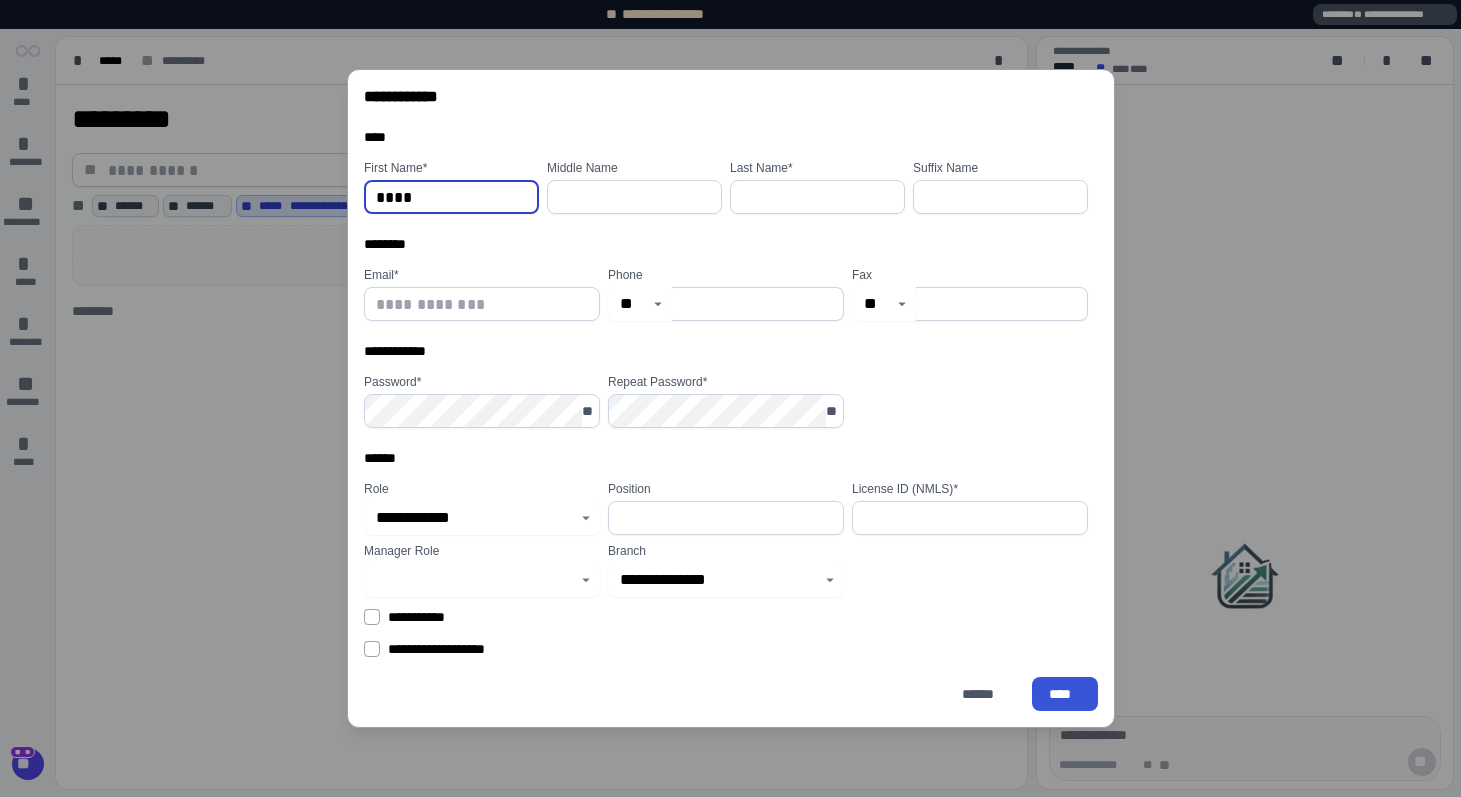 type on "****" 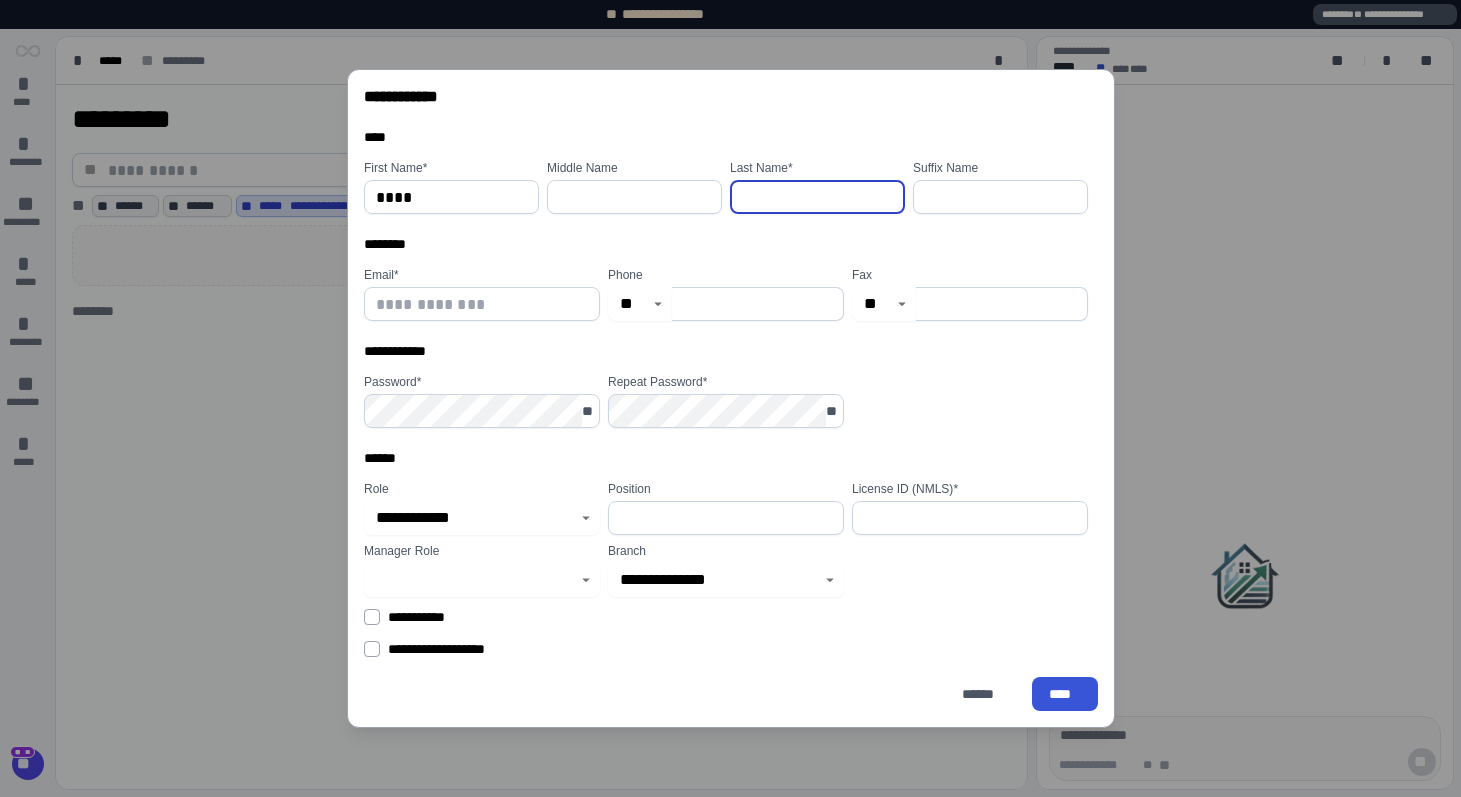 type on "*" 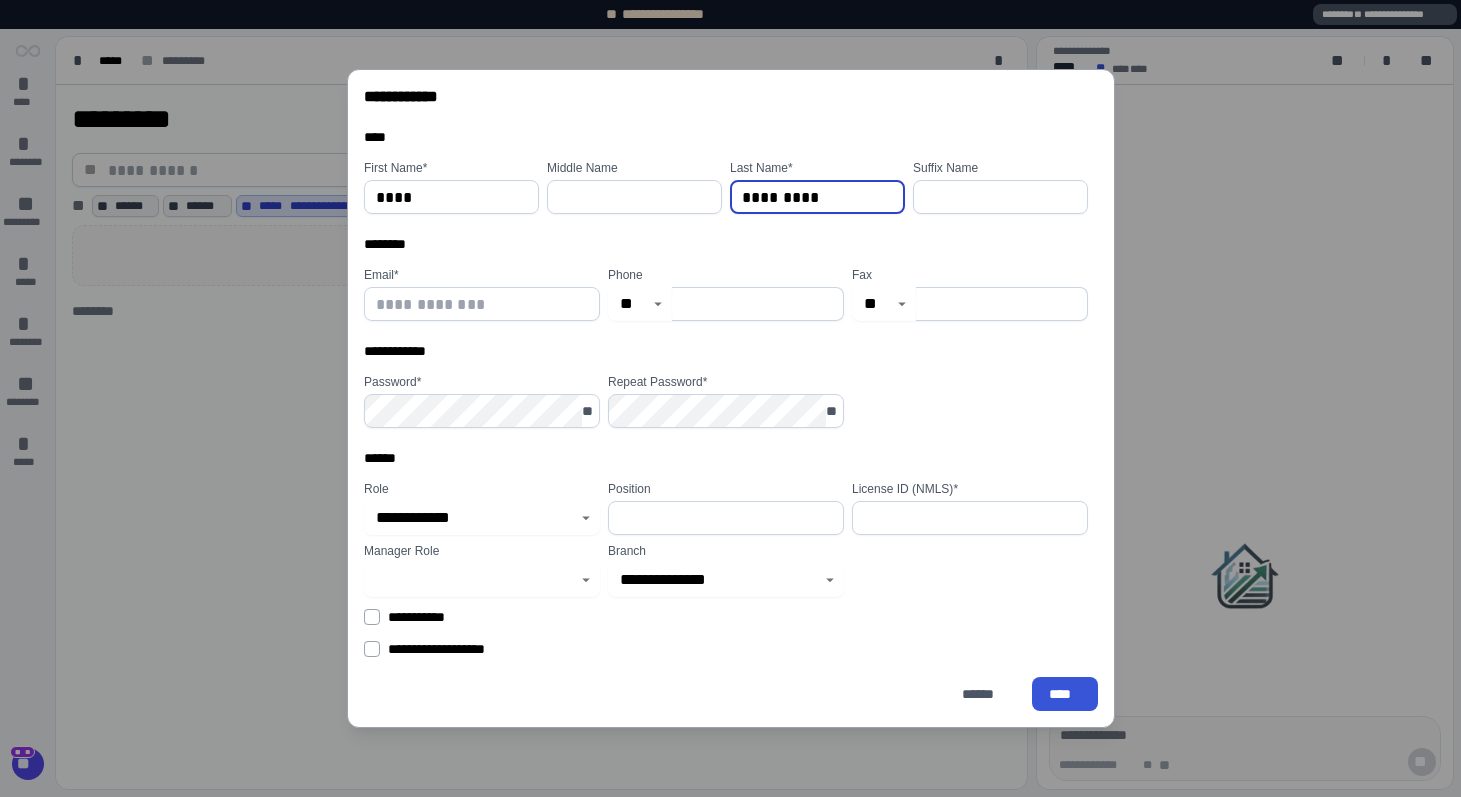 type on "*********" 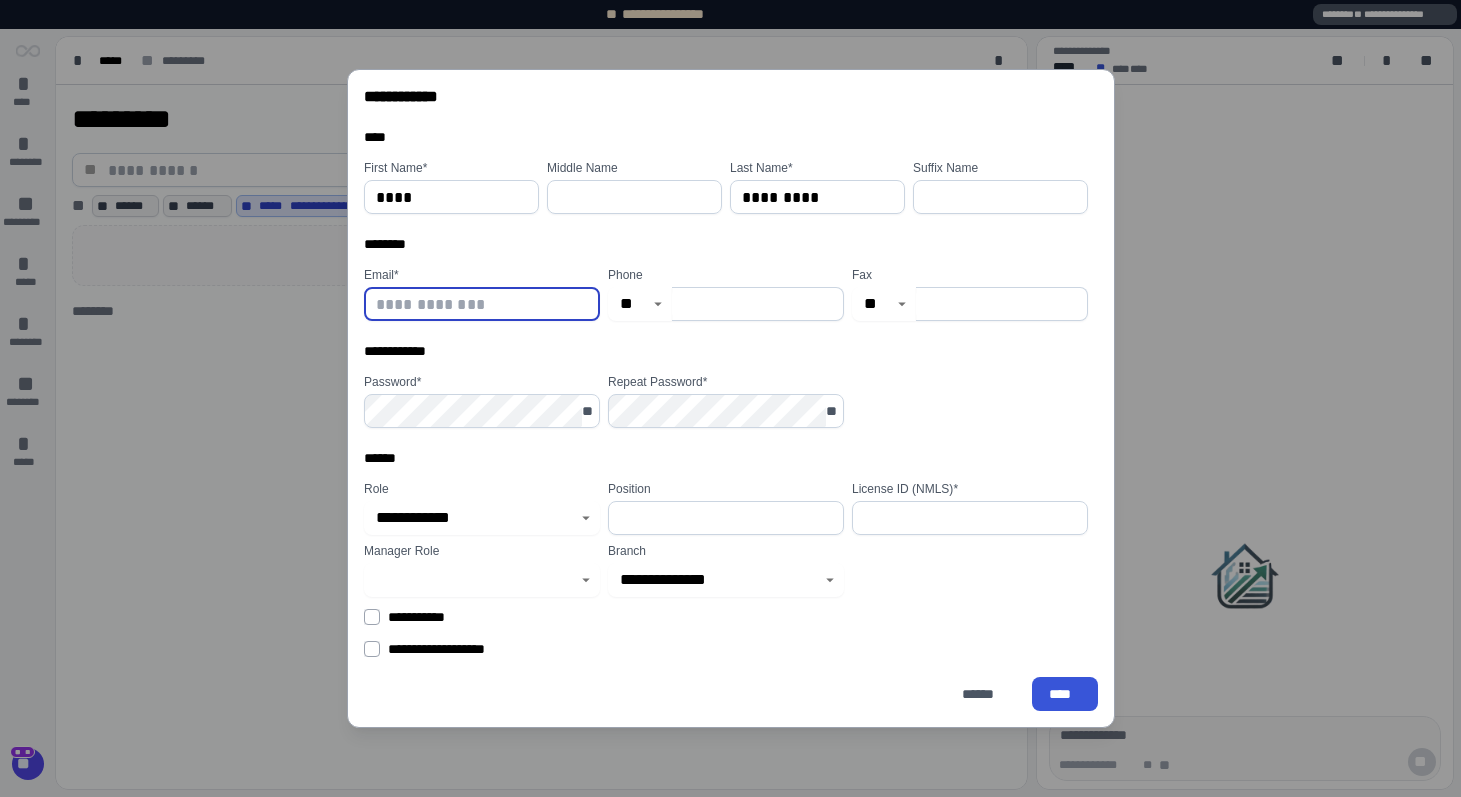 click at bounding box center (482, 304) 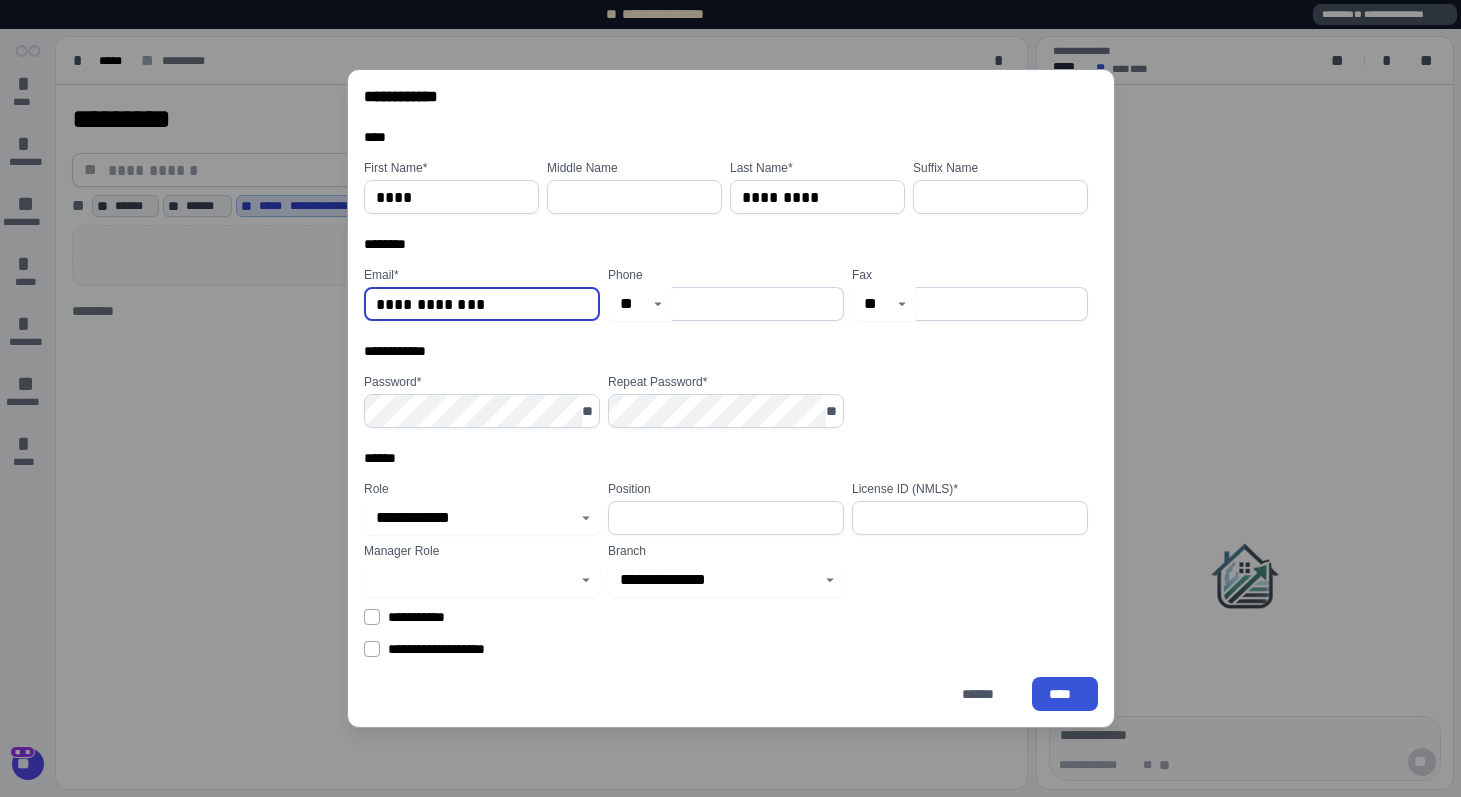 type on "**********" 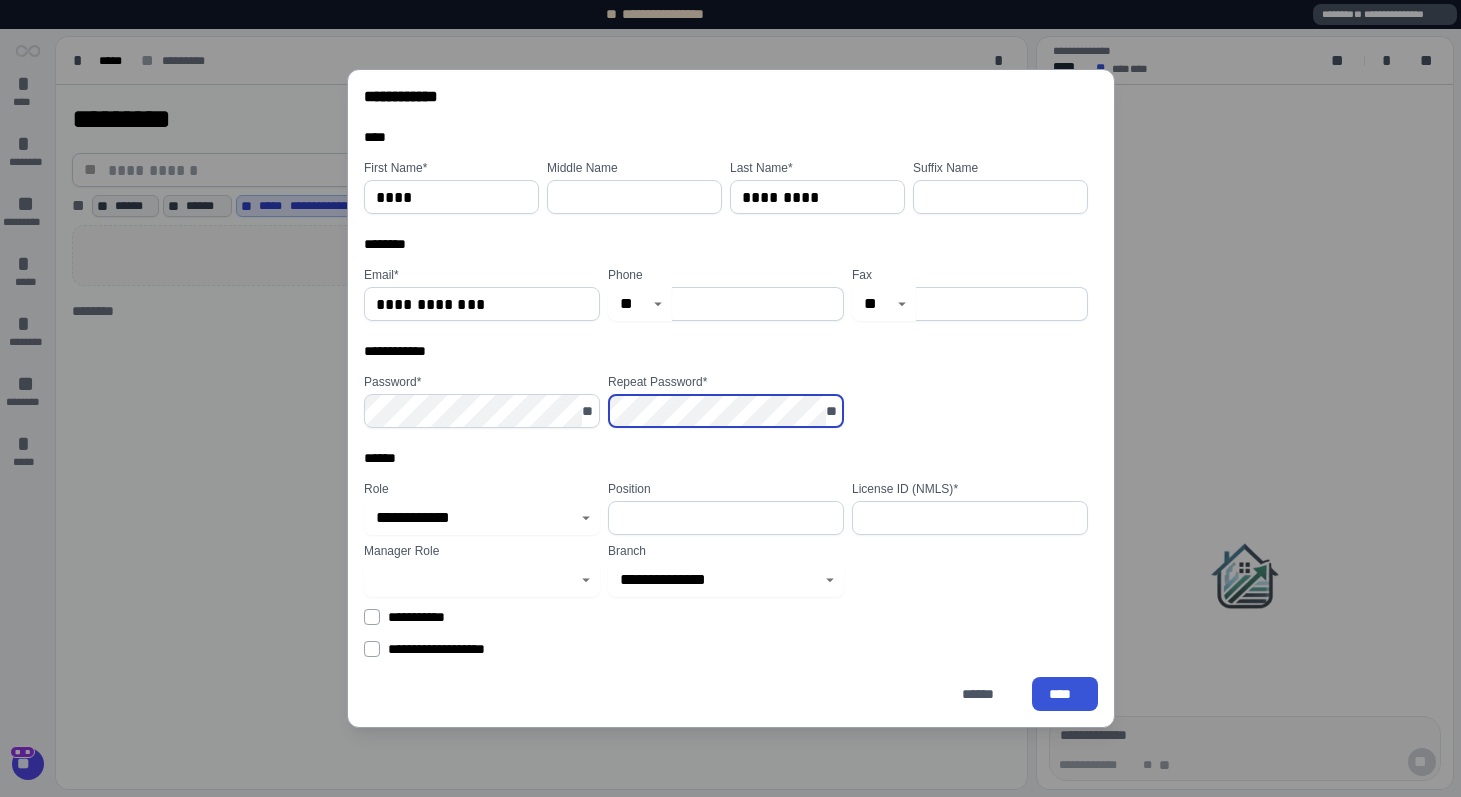 click on "**********" at bounding box center [482, 518] 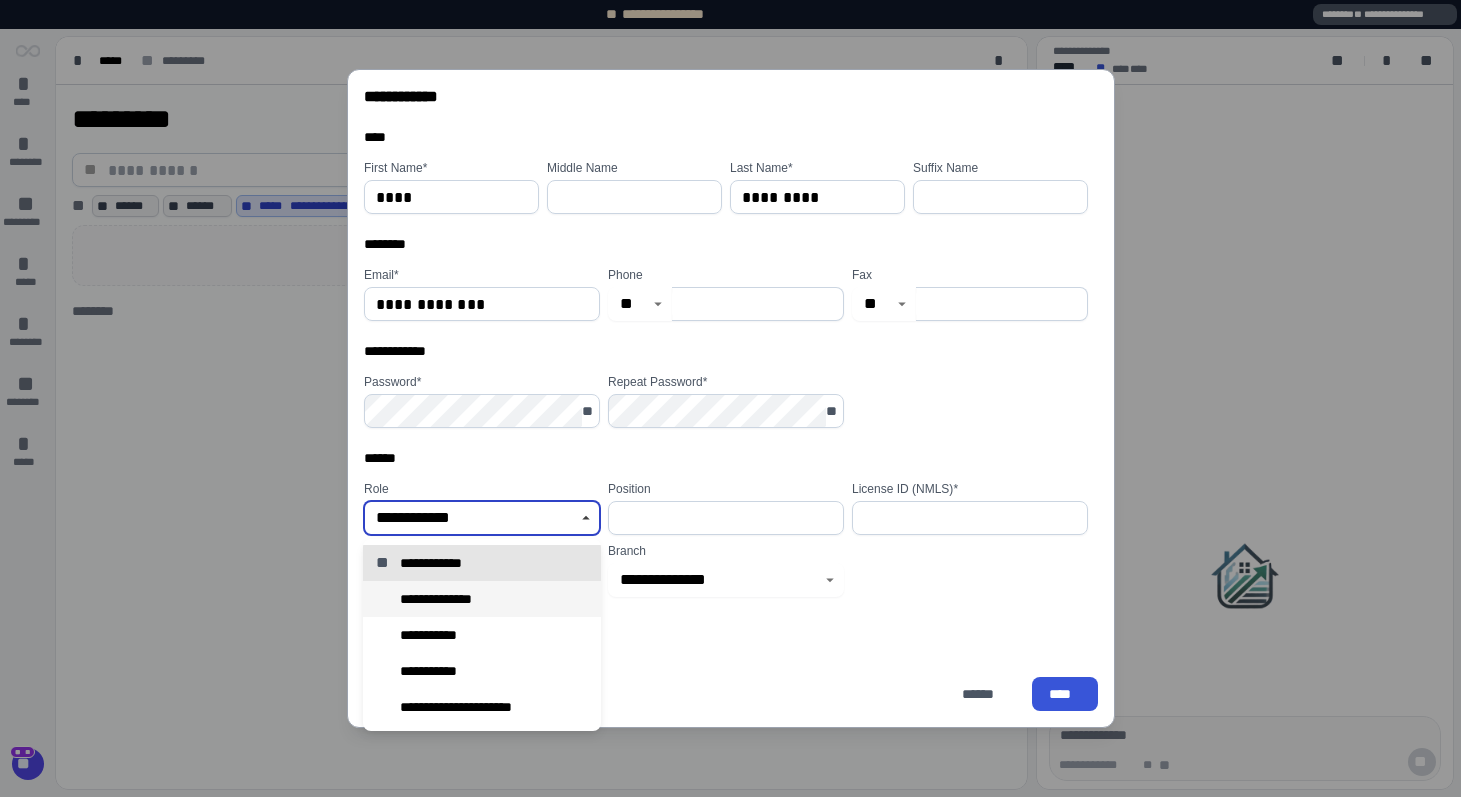 click on "**********" at bounding box center (482, 599) 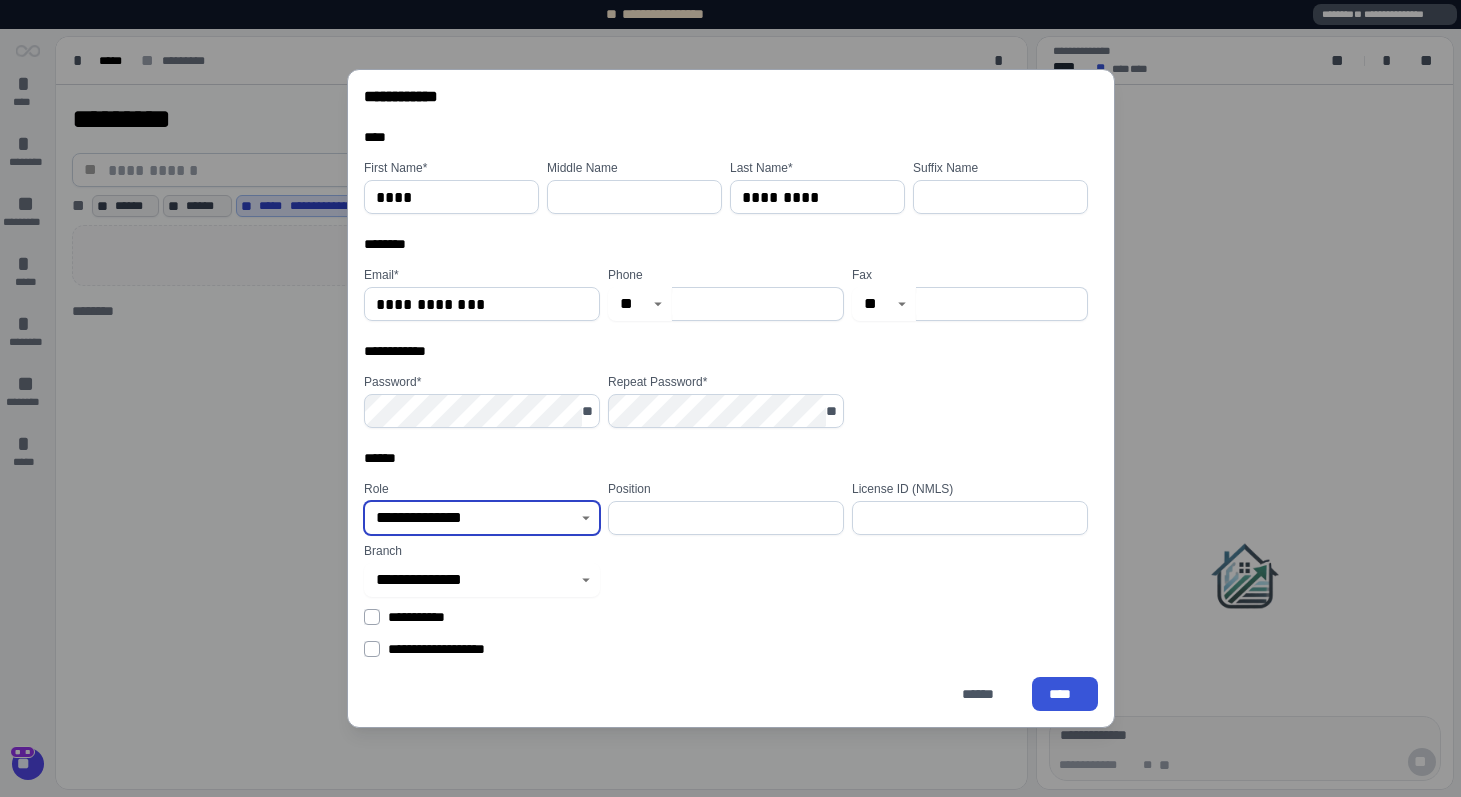 click 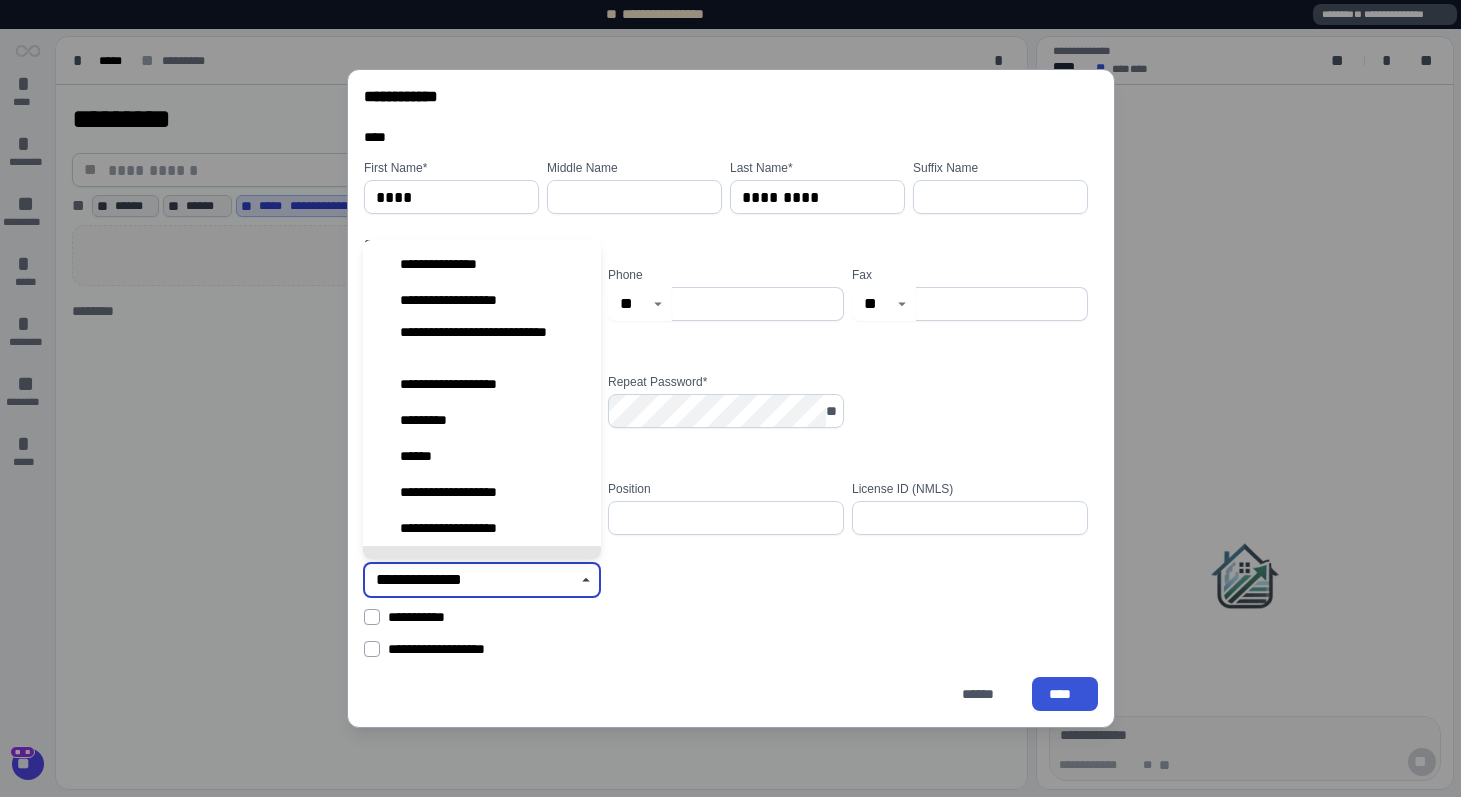 scroll, scrollTop: 25, scrollLeft: 0, axis: vertical 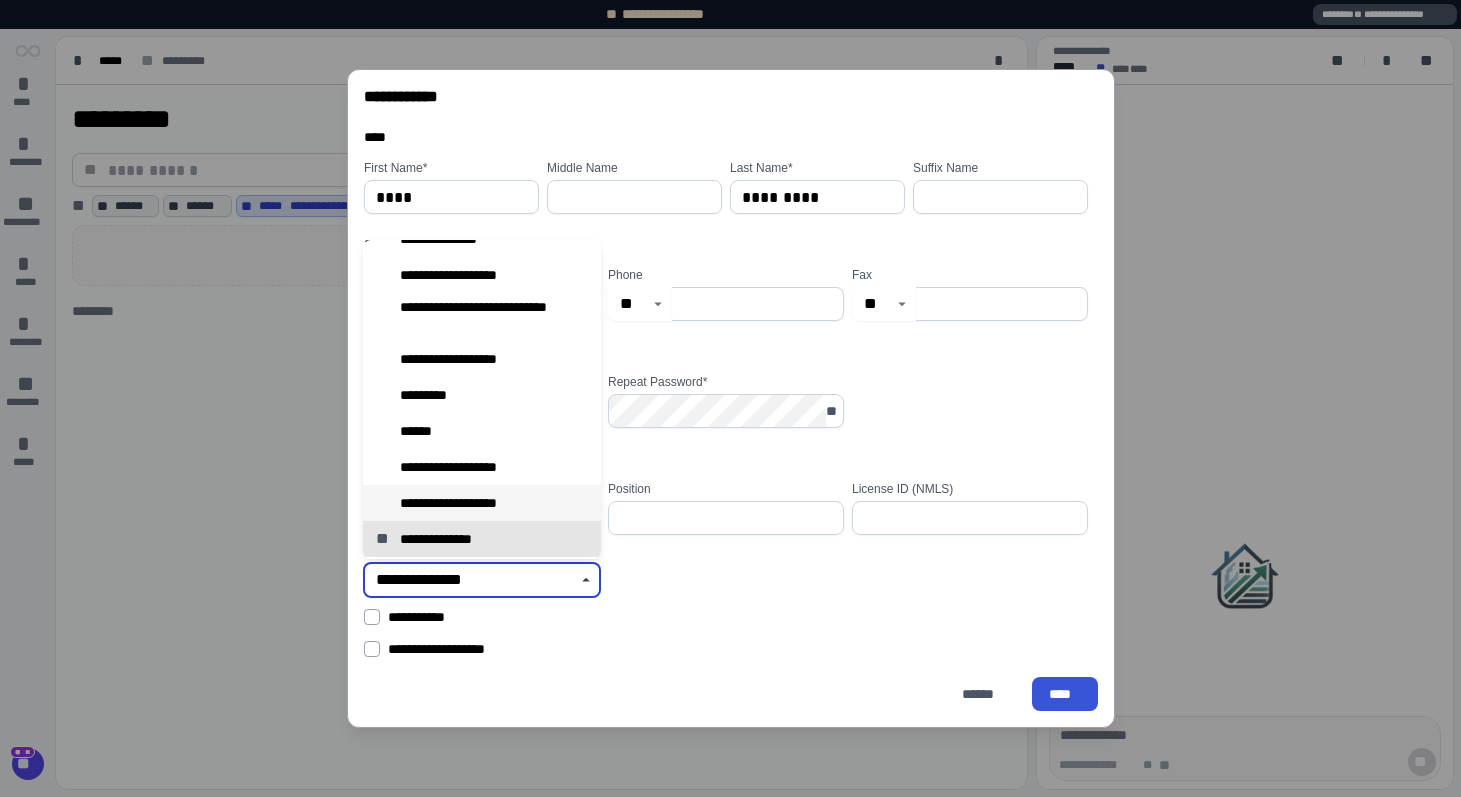 click on "**********" at bounding box center [471, 503] 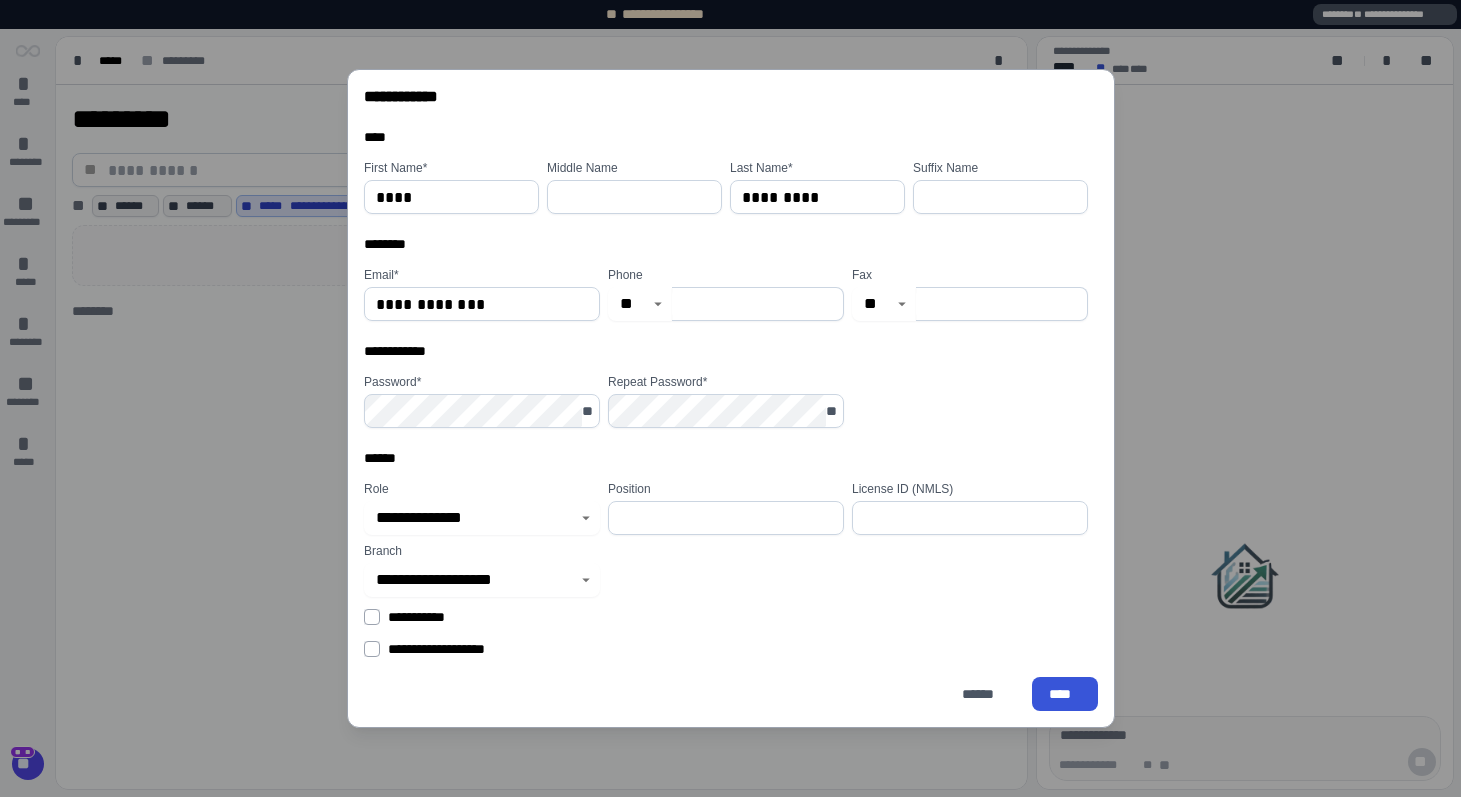 click on "**********" at bounding box center [730, 571] 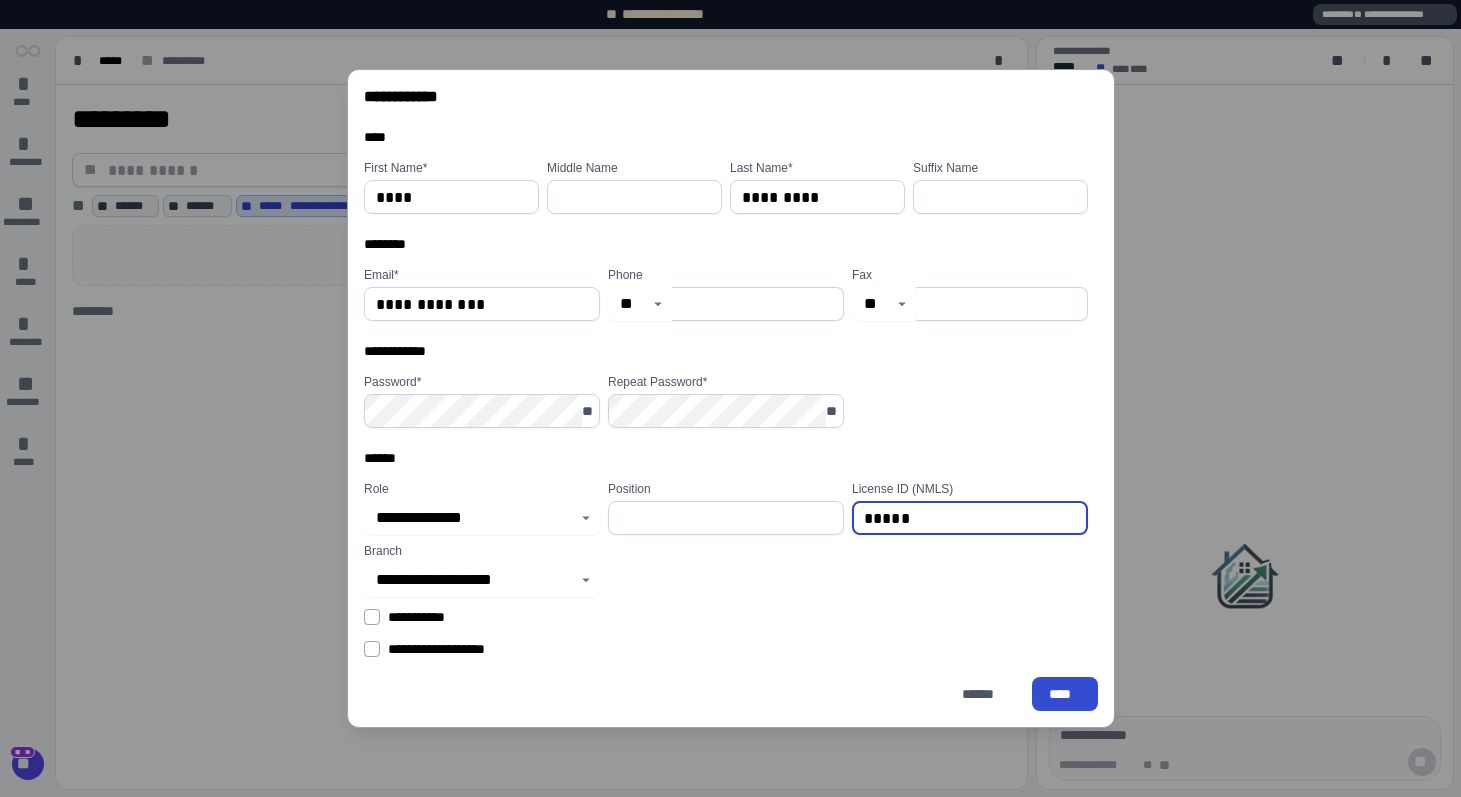 type on "*****" 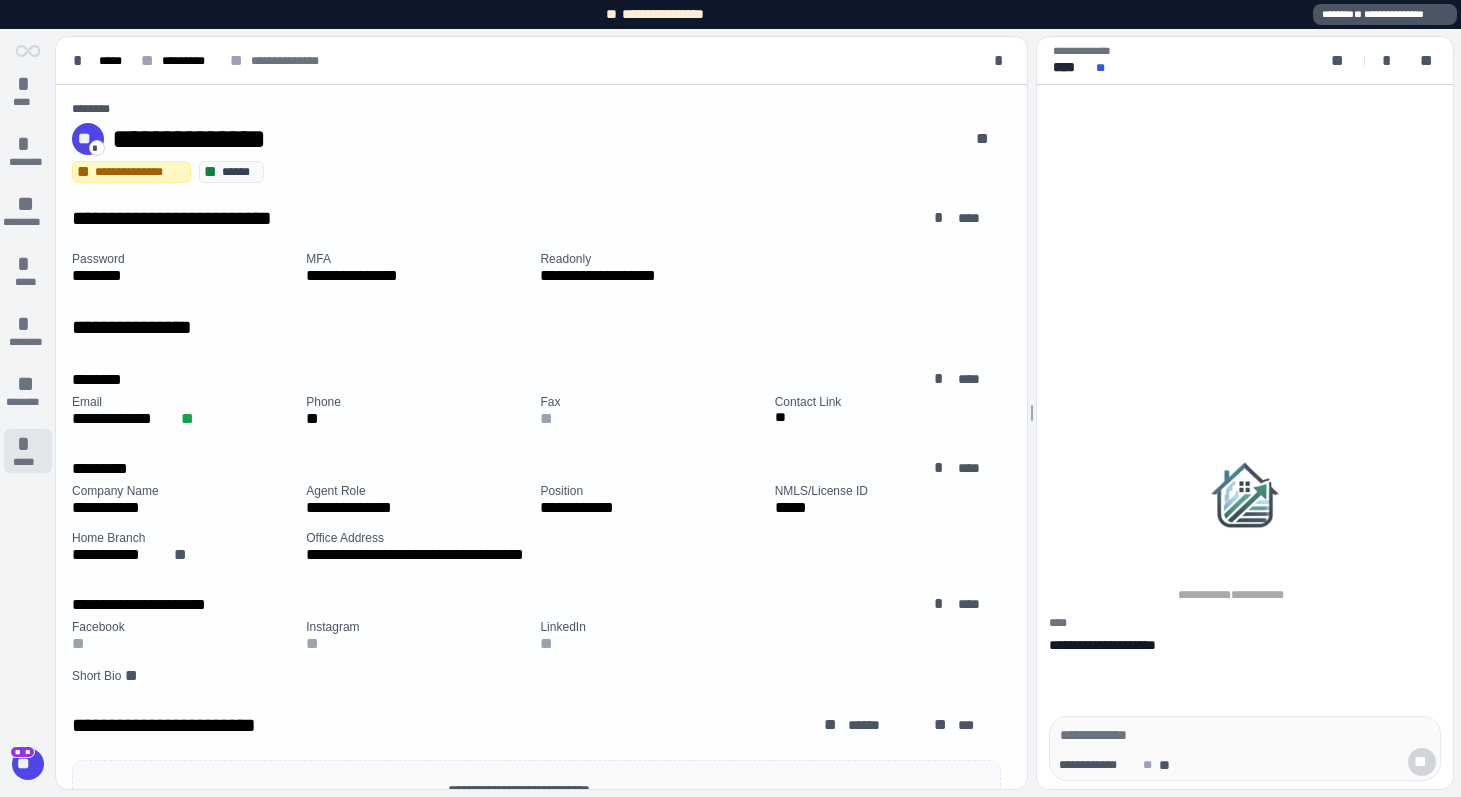drag, startPoint x: 36, startPoint y: 456, endPoint x: 36, endPoint y: 444, distance: 12 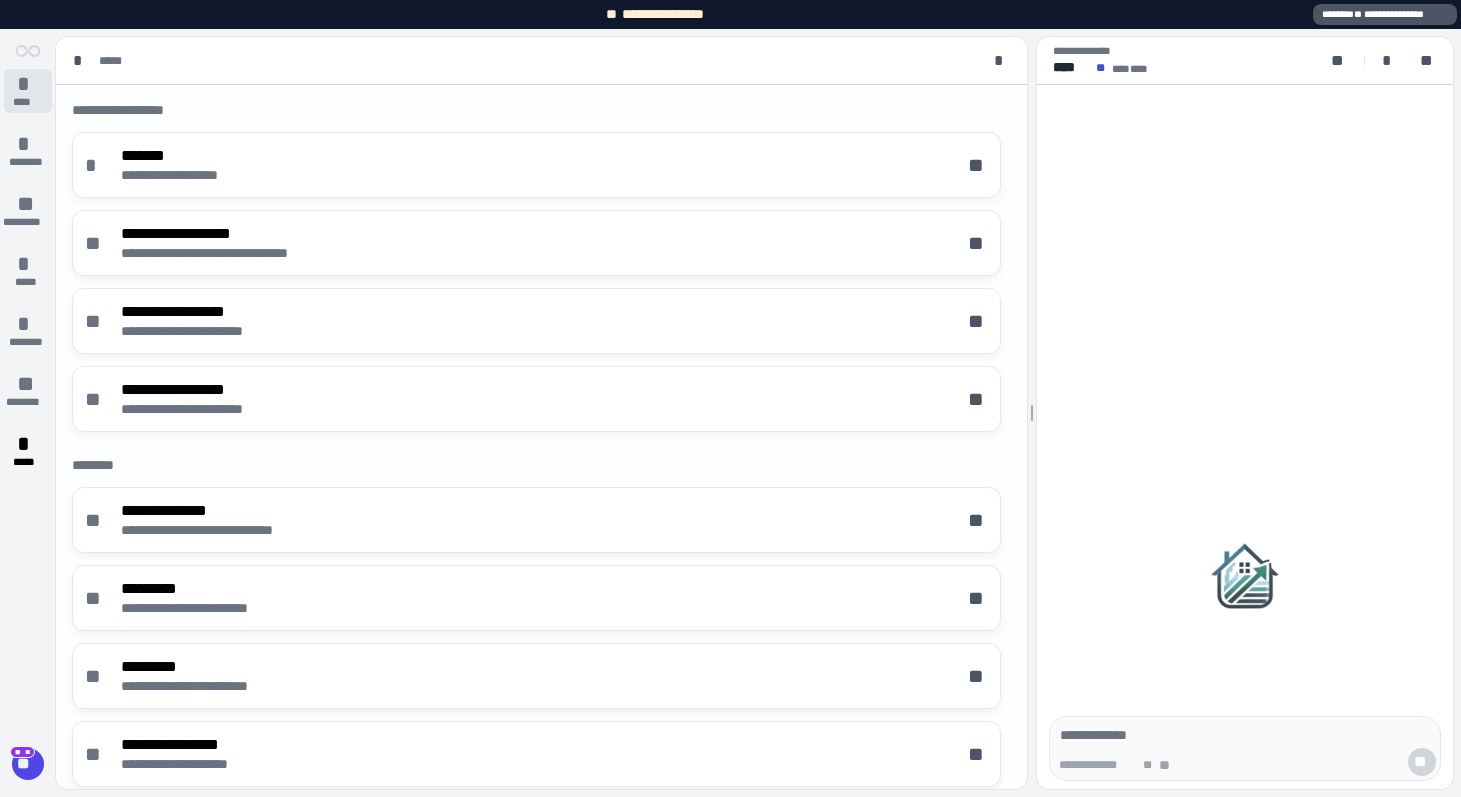 click on "****" at bounding box center [27, 102] 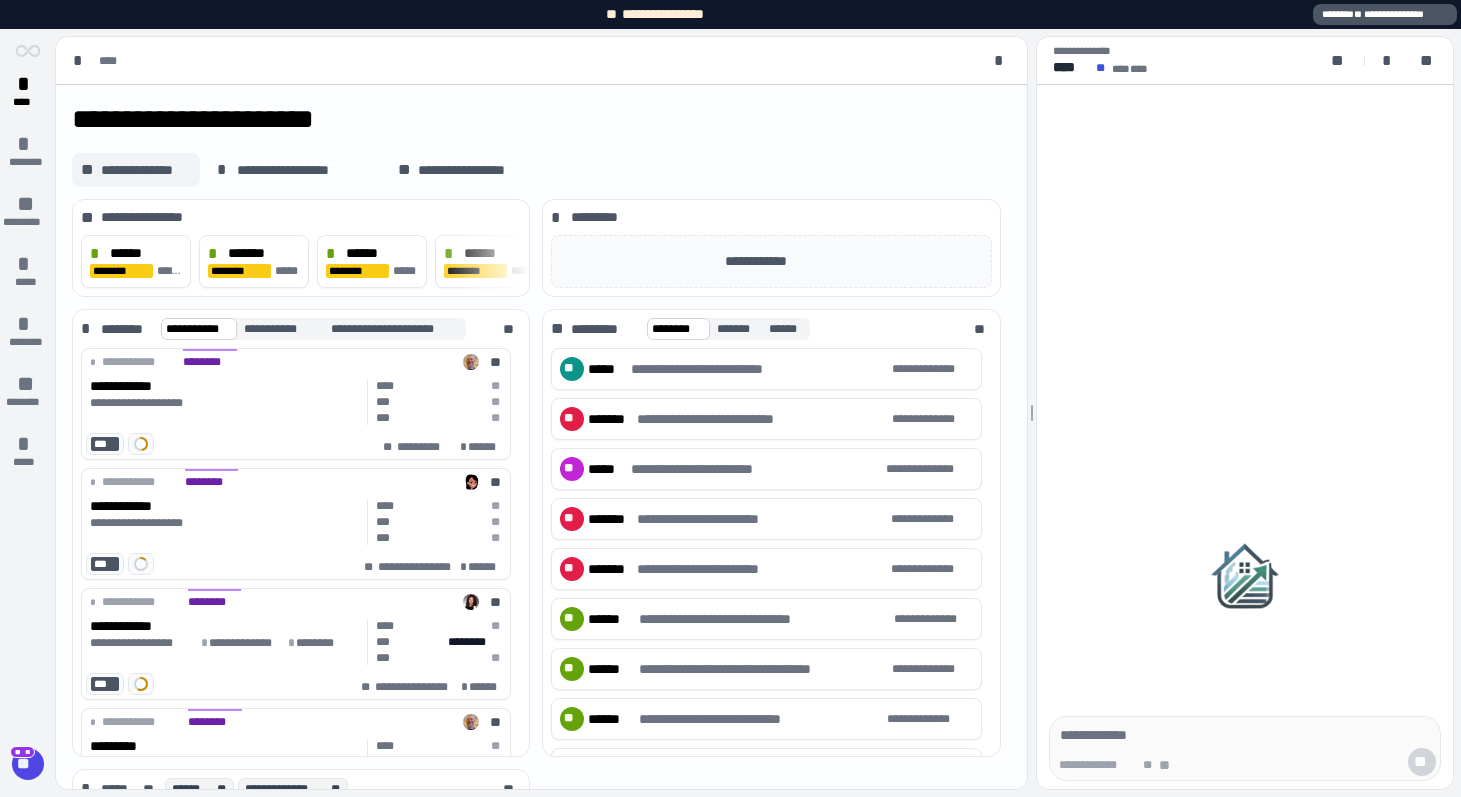click on "**********" at bounding box center [146, 170] 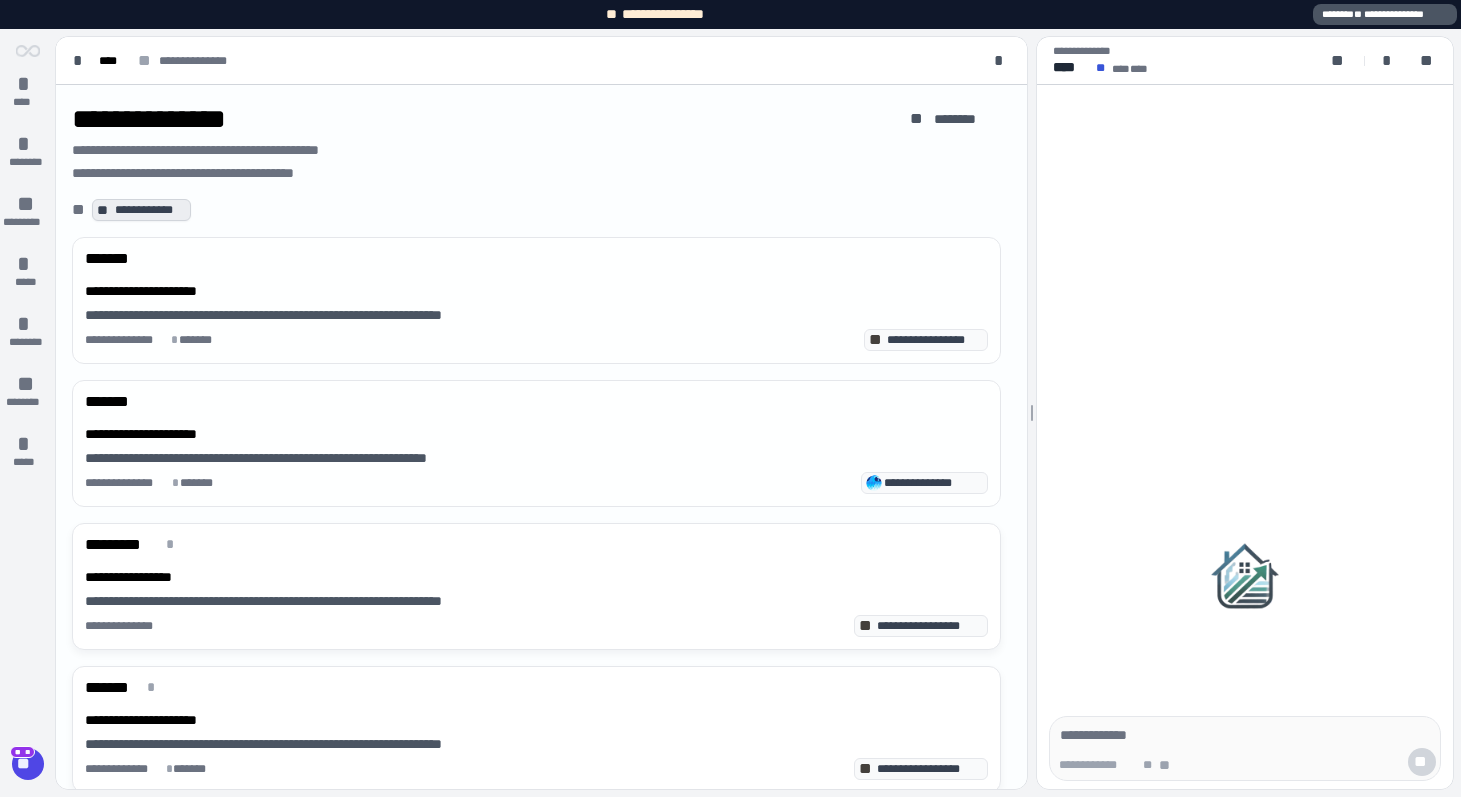 click on "**********" at bounding box center [150, 210] 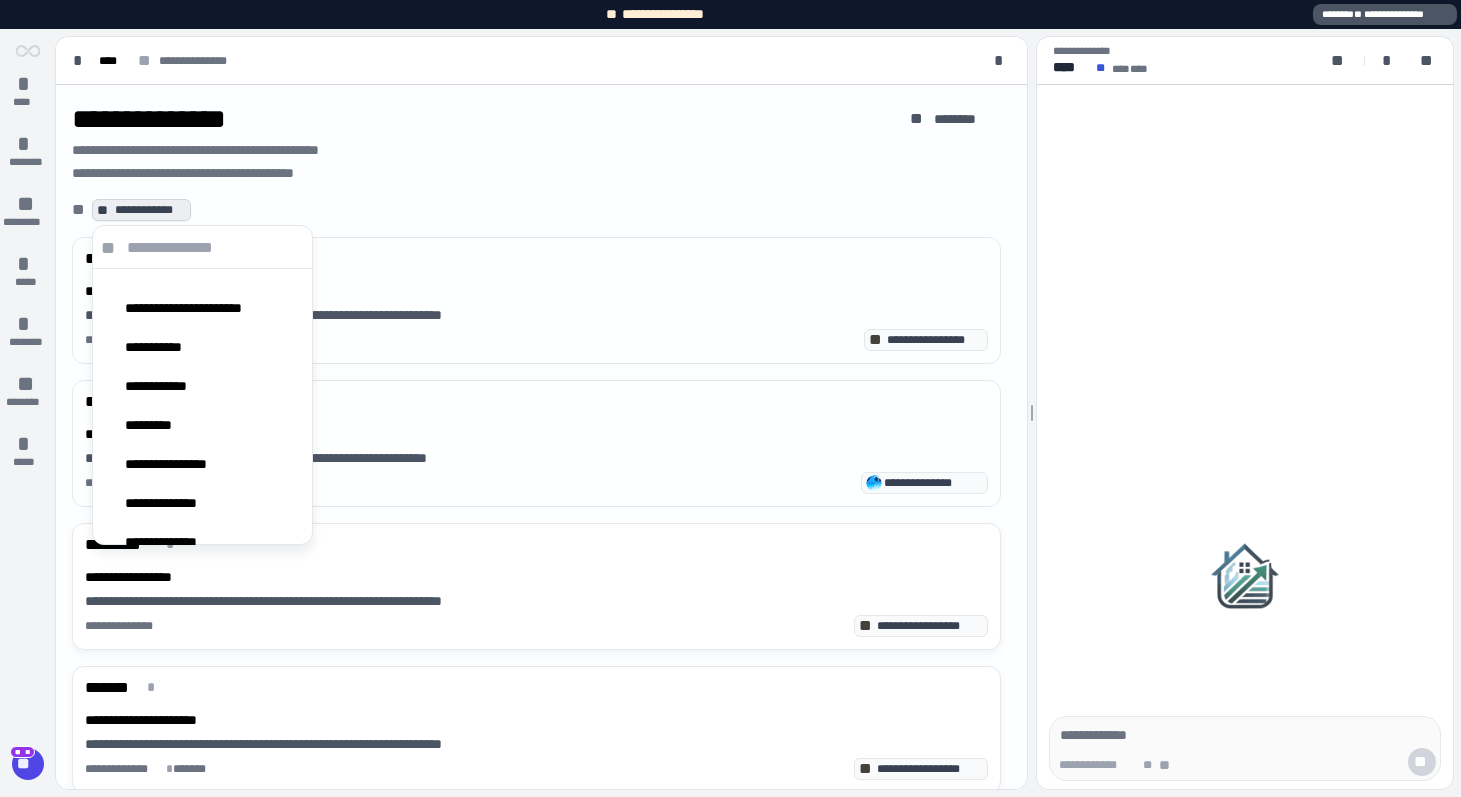 scroll, scrollTop: 941, scrollLeft: 0, axis: vertical 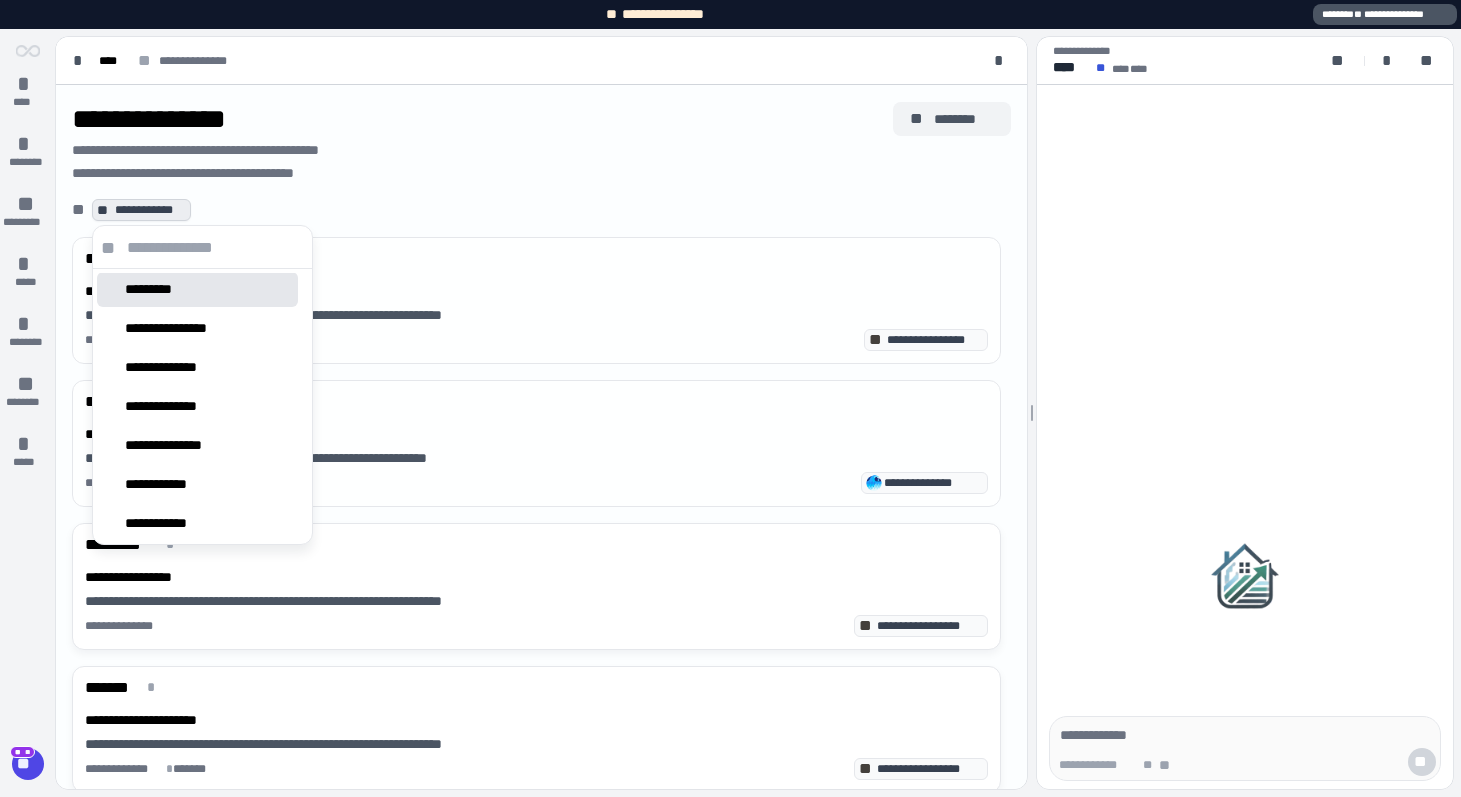 click on "********" at bounding box center [964, 119] 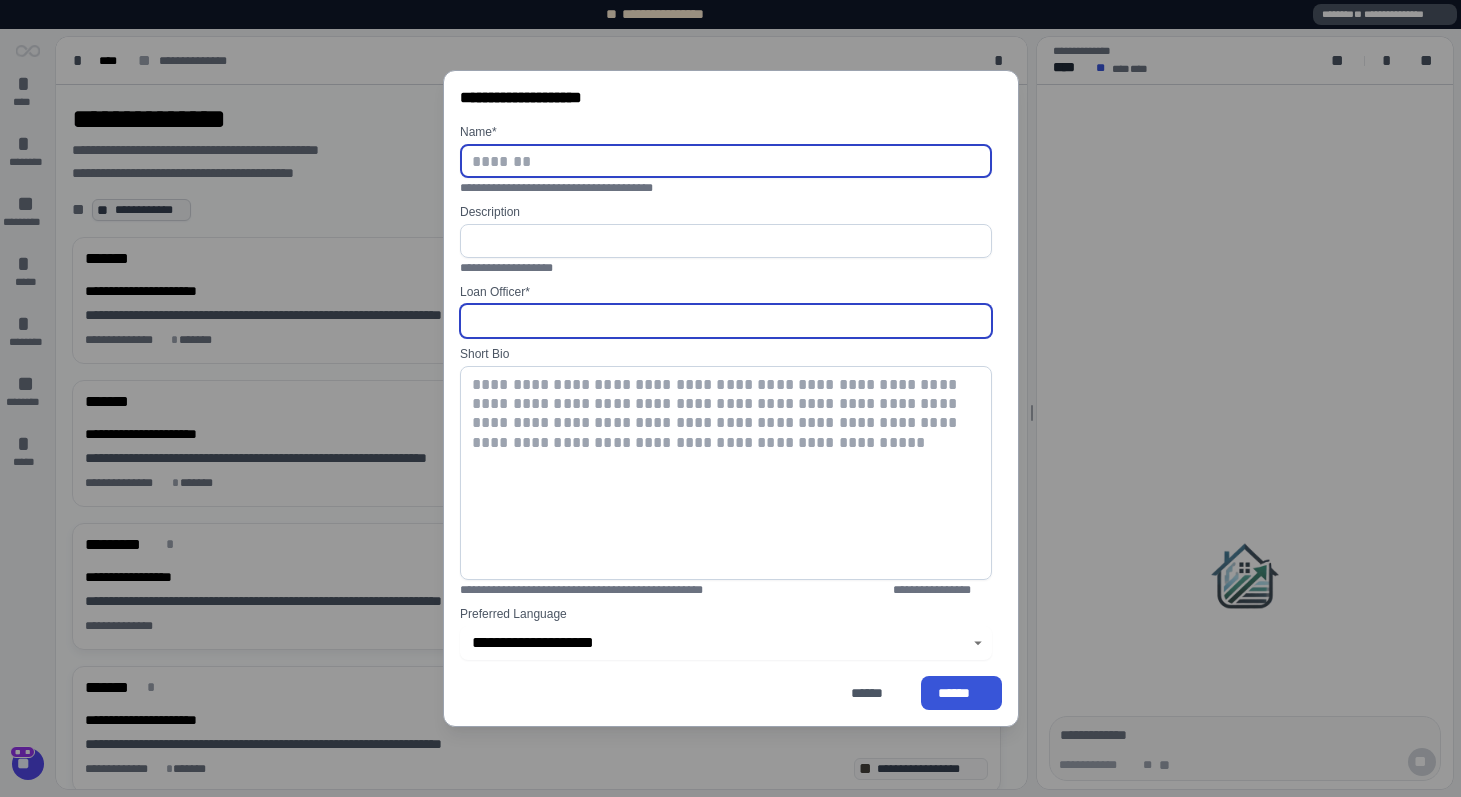 click at bounding box center [726, 321] 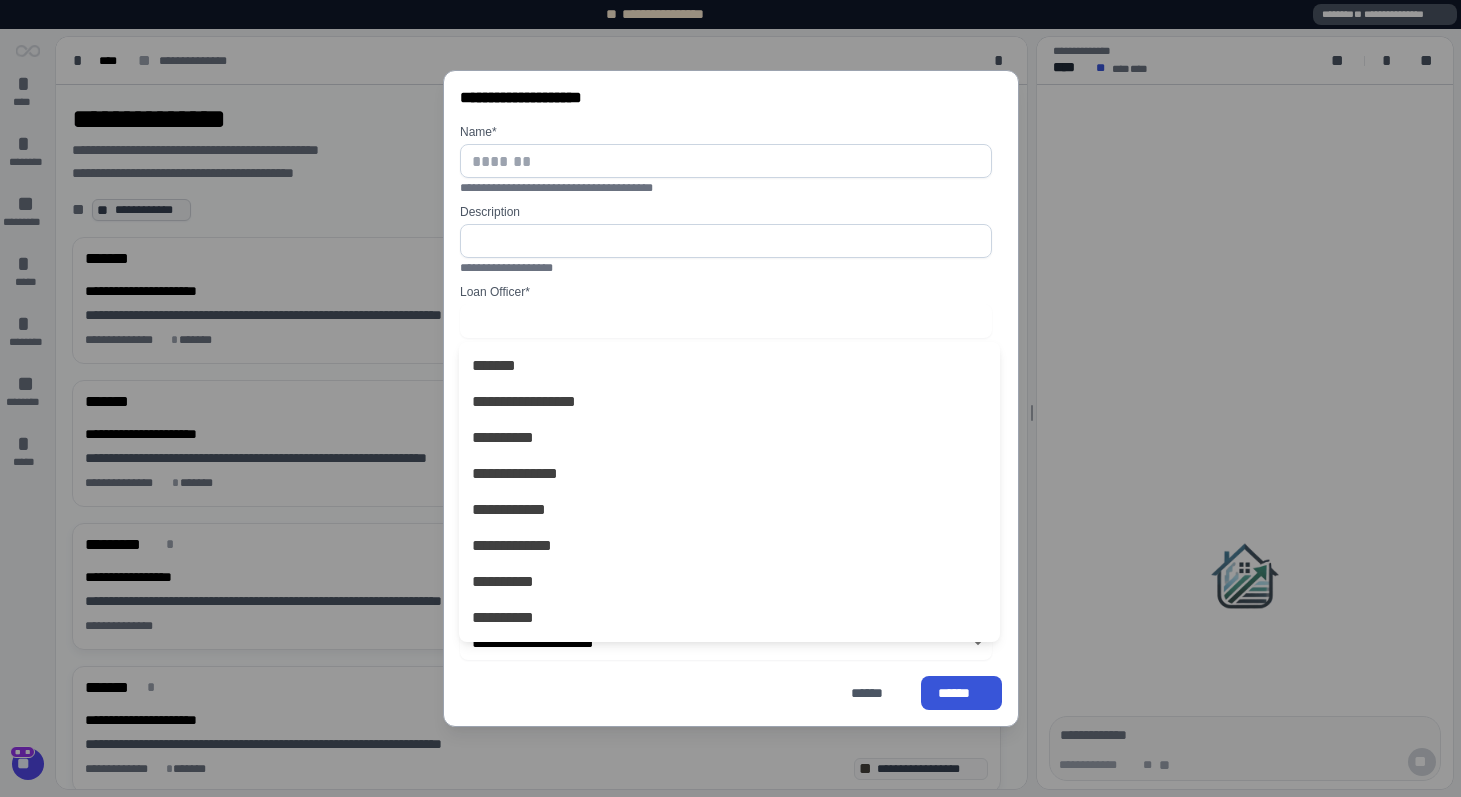 click at bounding box center [726, 161] 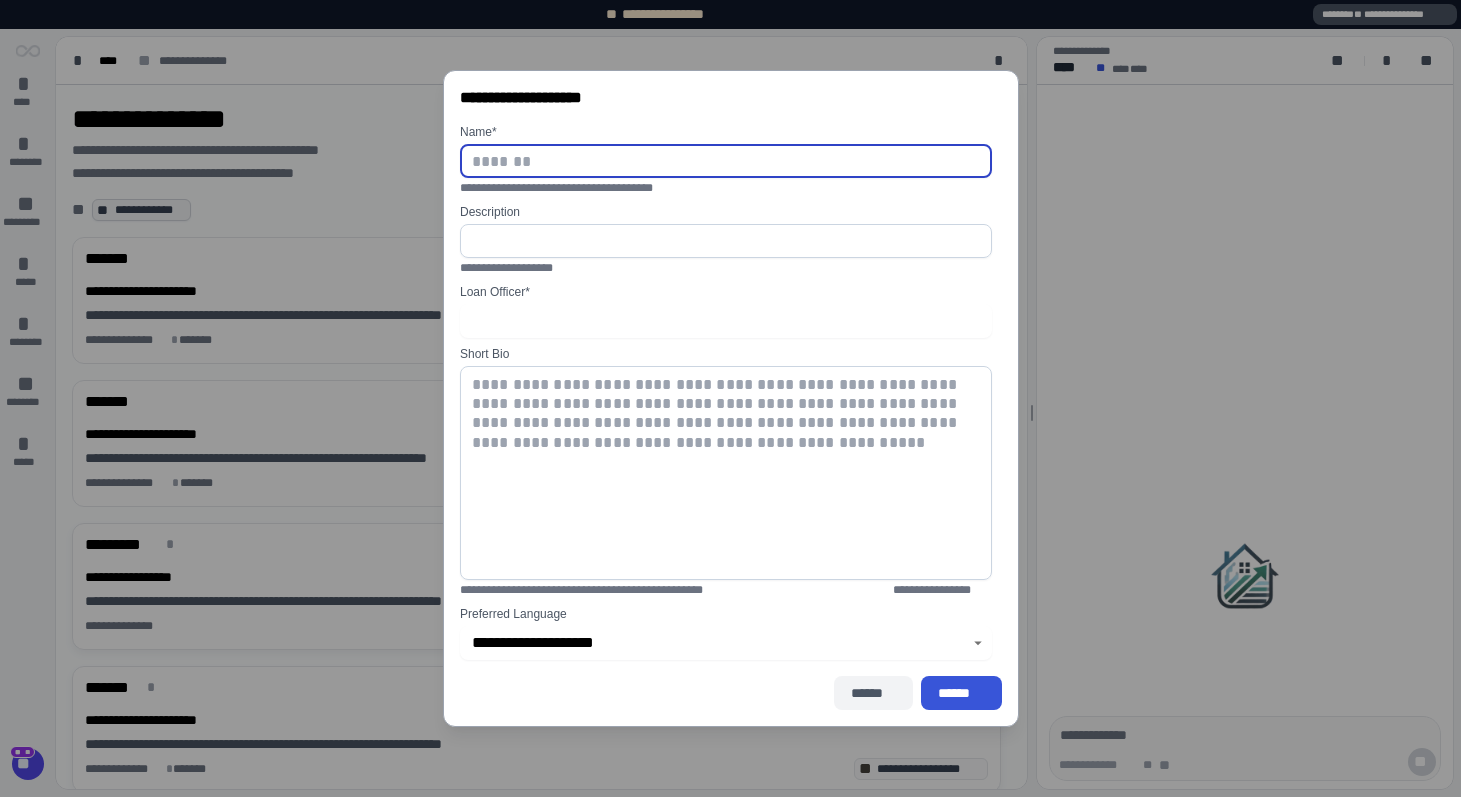 click on "******" at bounding box center (872, 693) 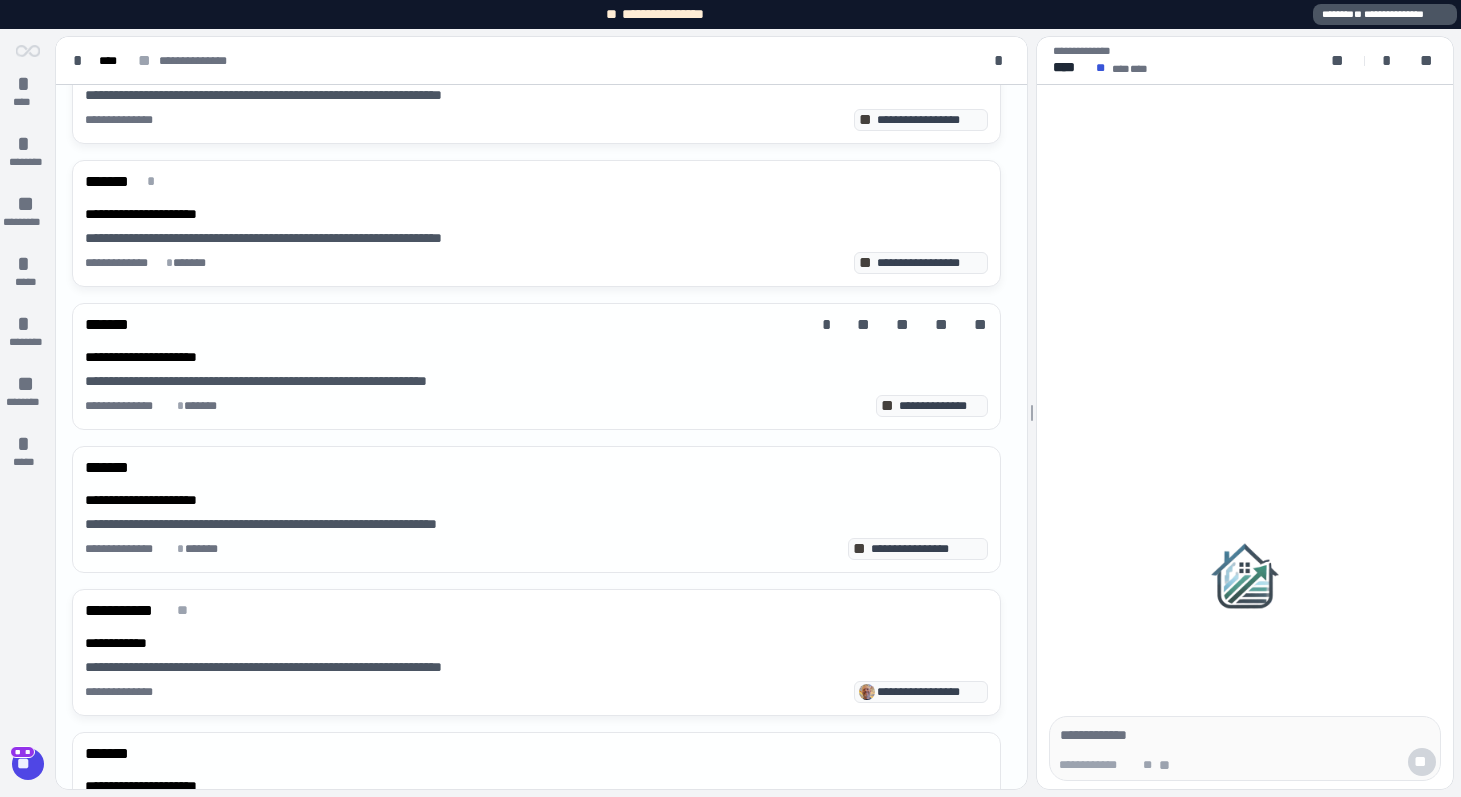 scroll, scrollTop: 519, scrollLeft: 0, axis: vertical 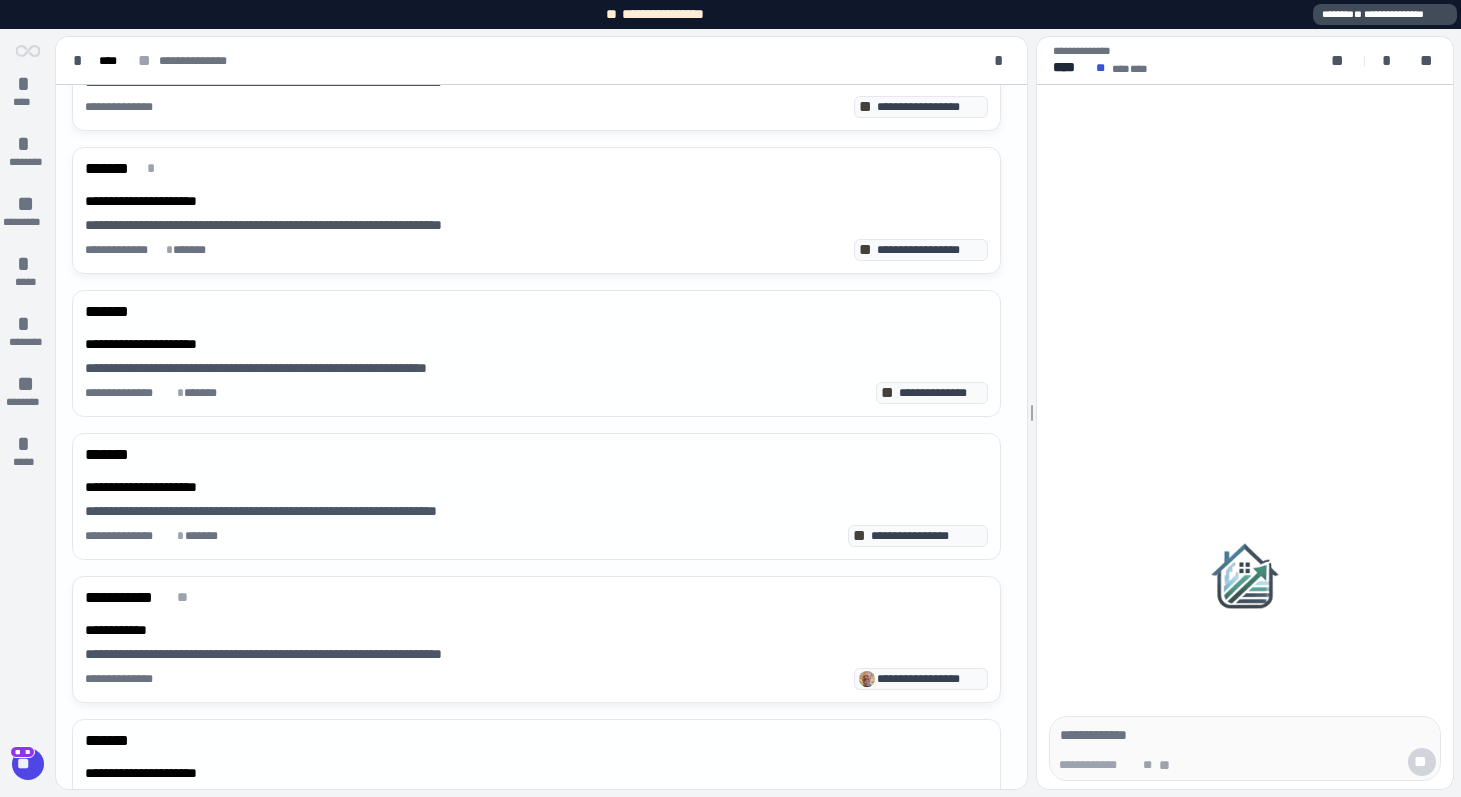 click on "**********" at bounding box center (1385, 14) 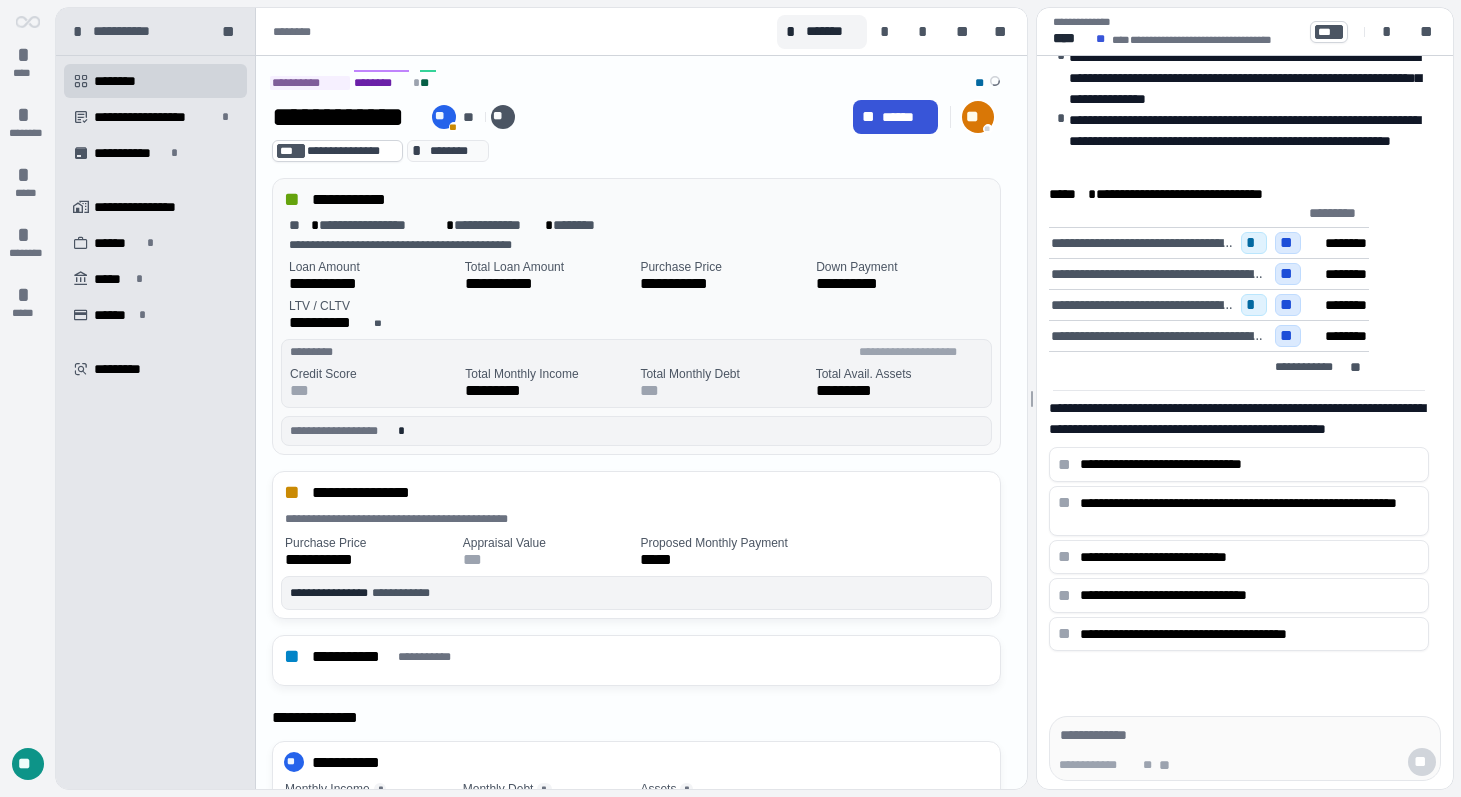 scroll, scrollTop: 0, scrollLeft: 0, axis: both 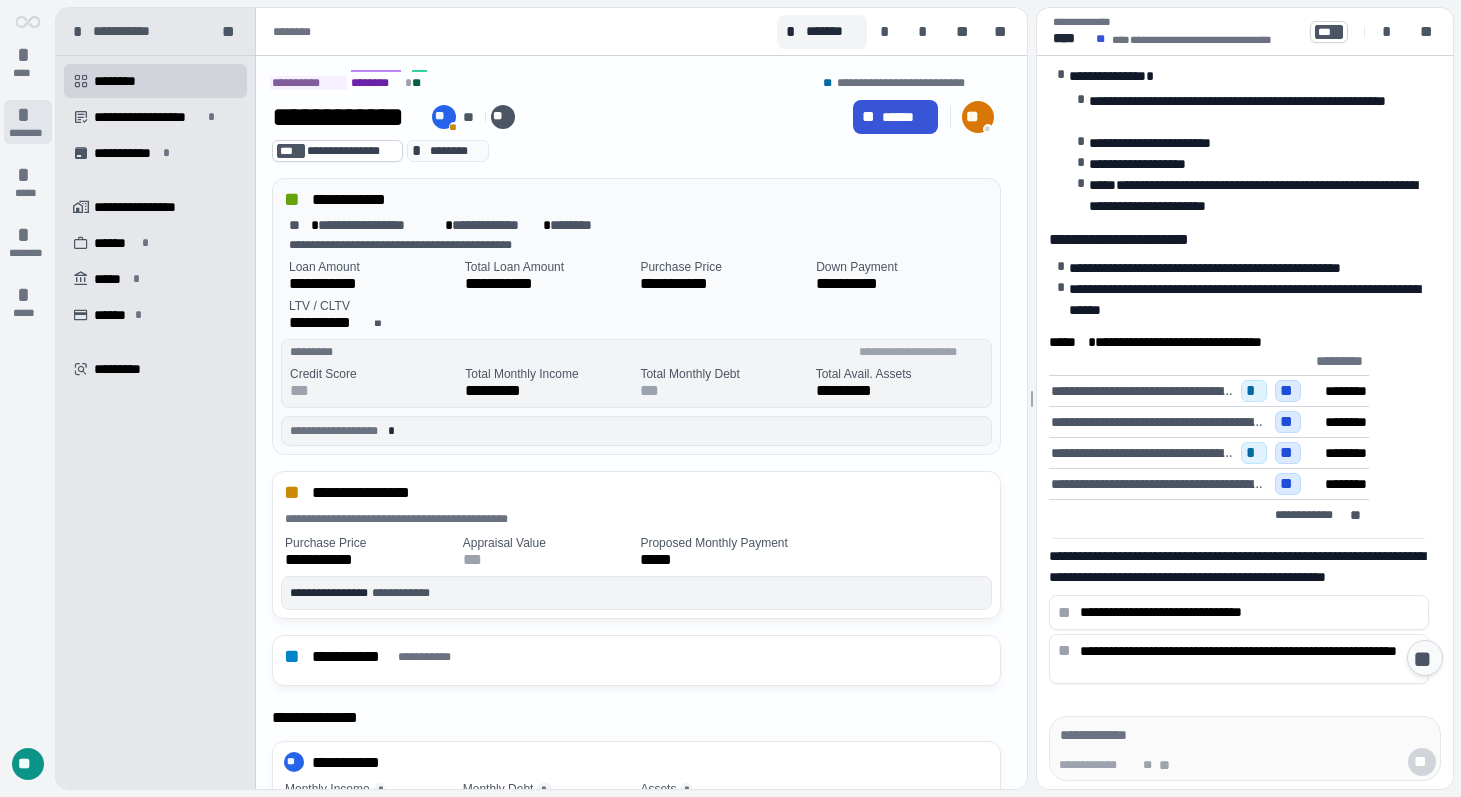 click on "*" at bounding box center [28, 115] 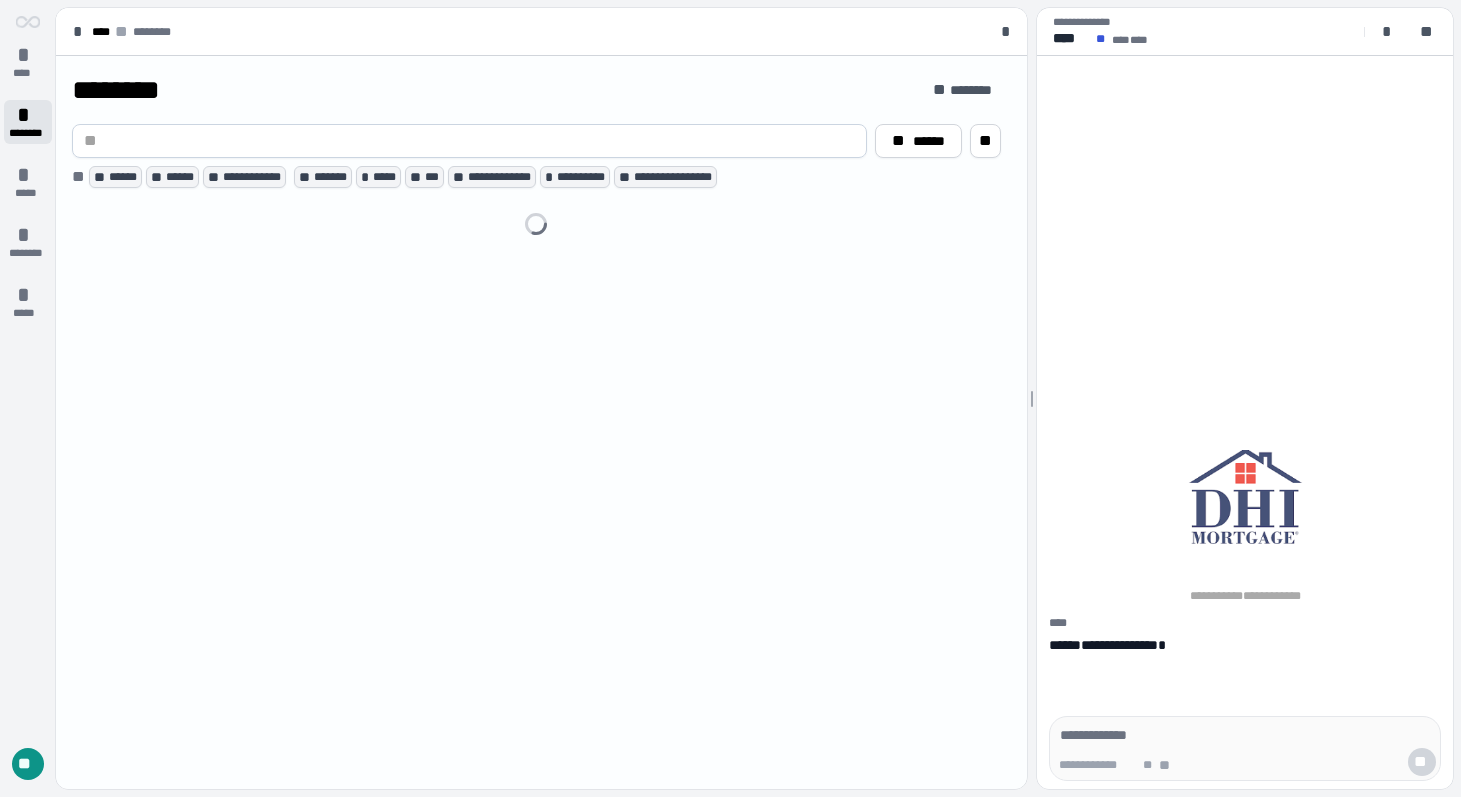 scroll, scrollTop: 0, scrollLeft: 0, axis: both 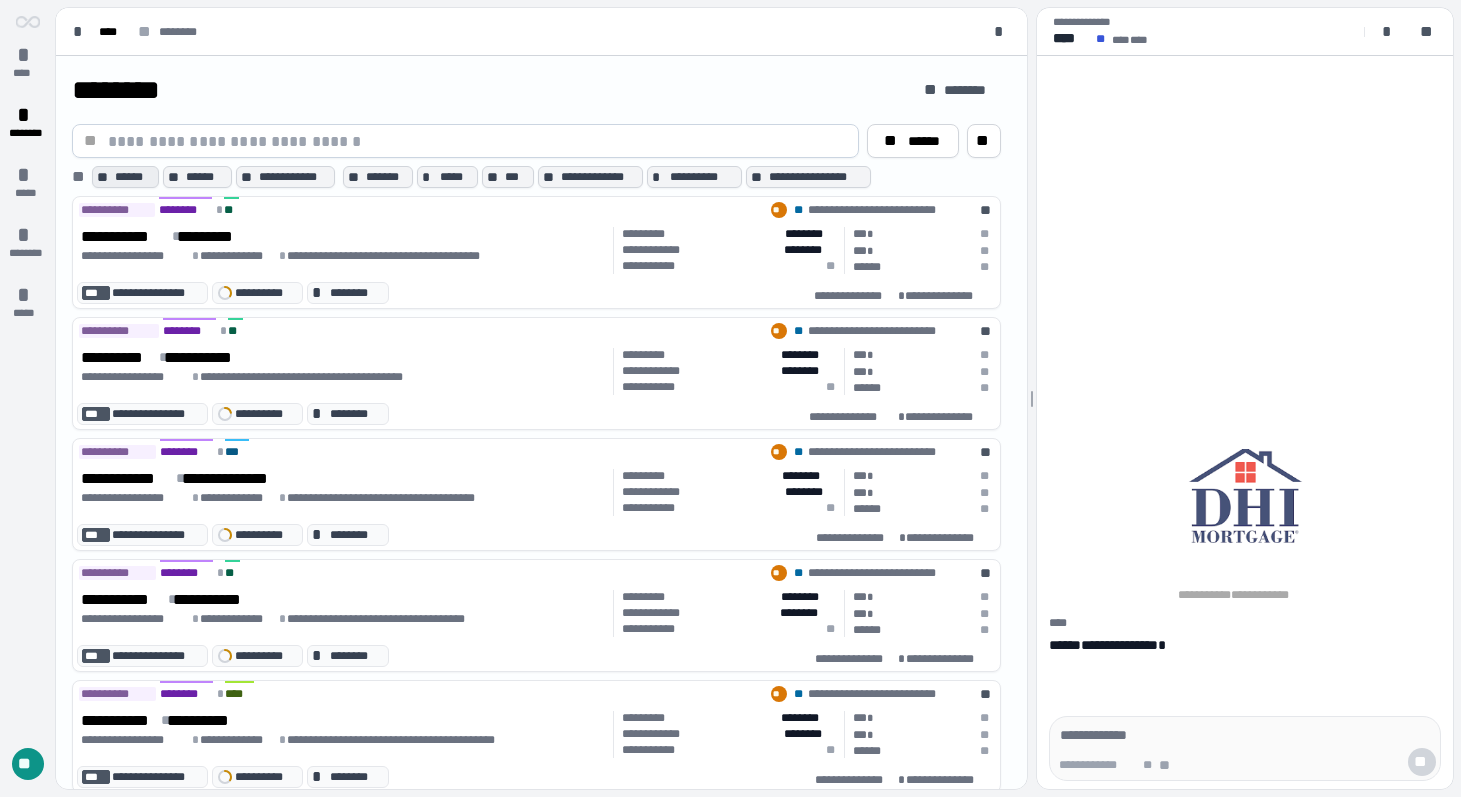 click on "******" at bounding box center (134, 177) 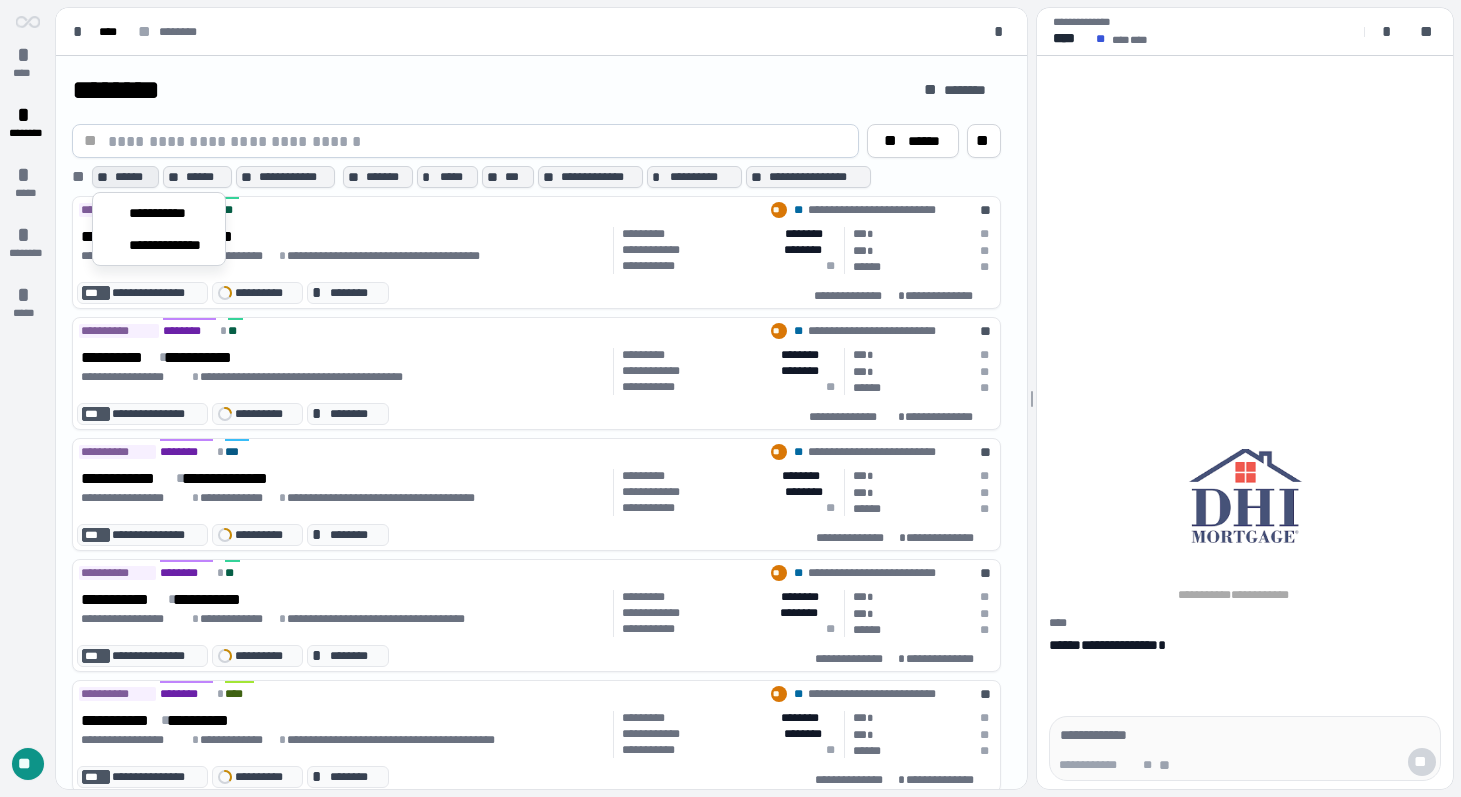 click on "**" at bounding box center (28, 764) 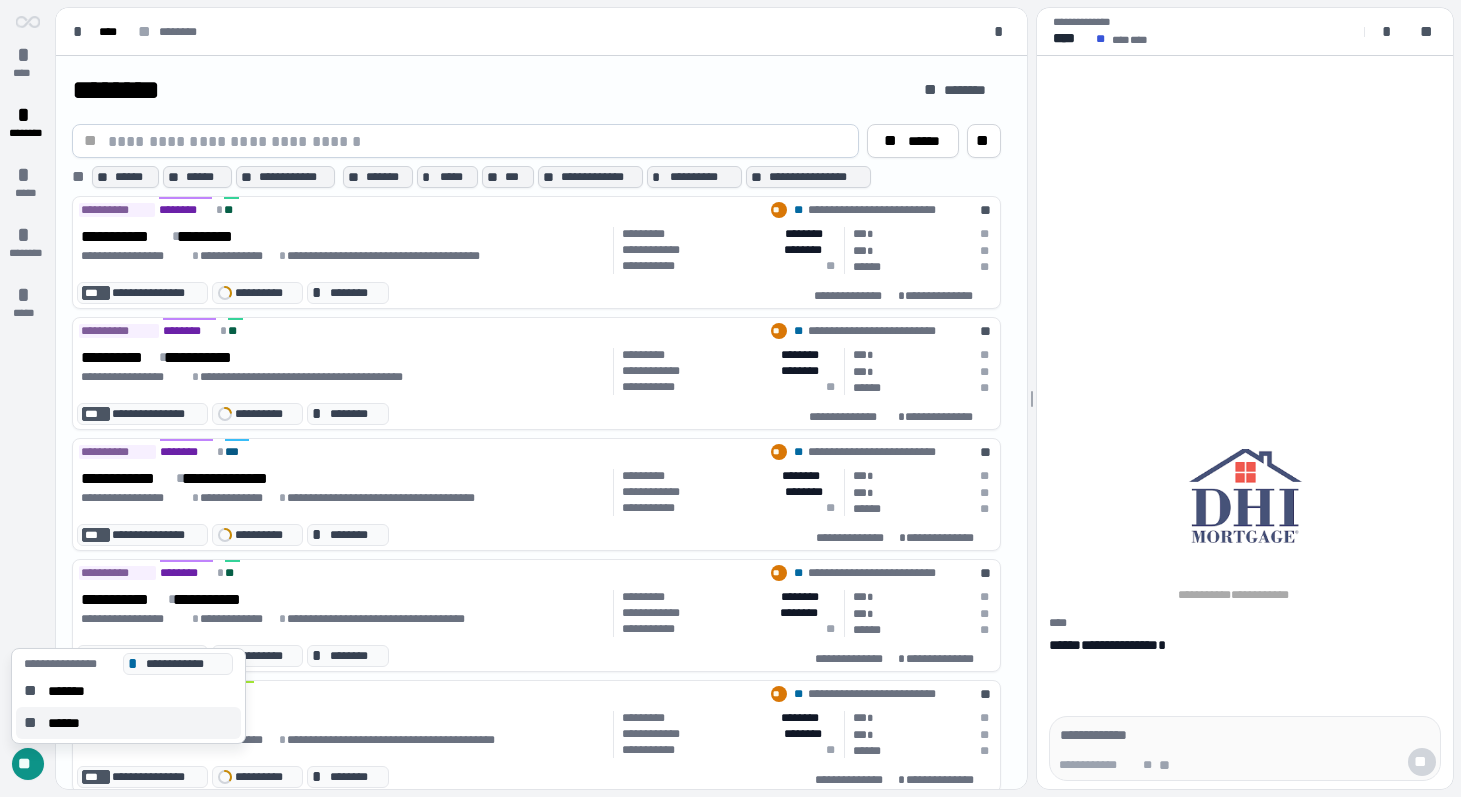 click on "******" at bounding box center (68, 723) 